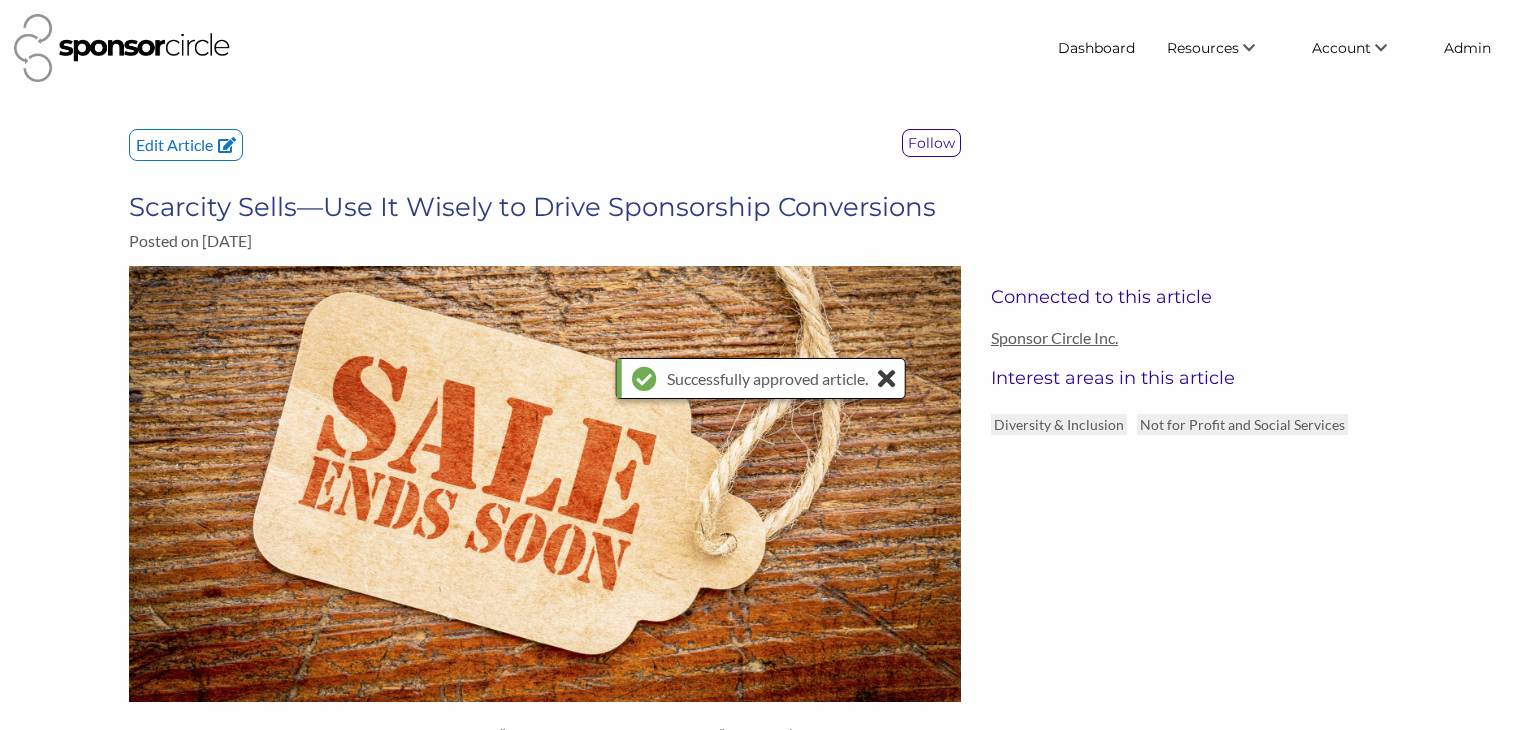 scroll, scrollTop: 0, scrollLeft: 0, axis: both 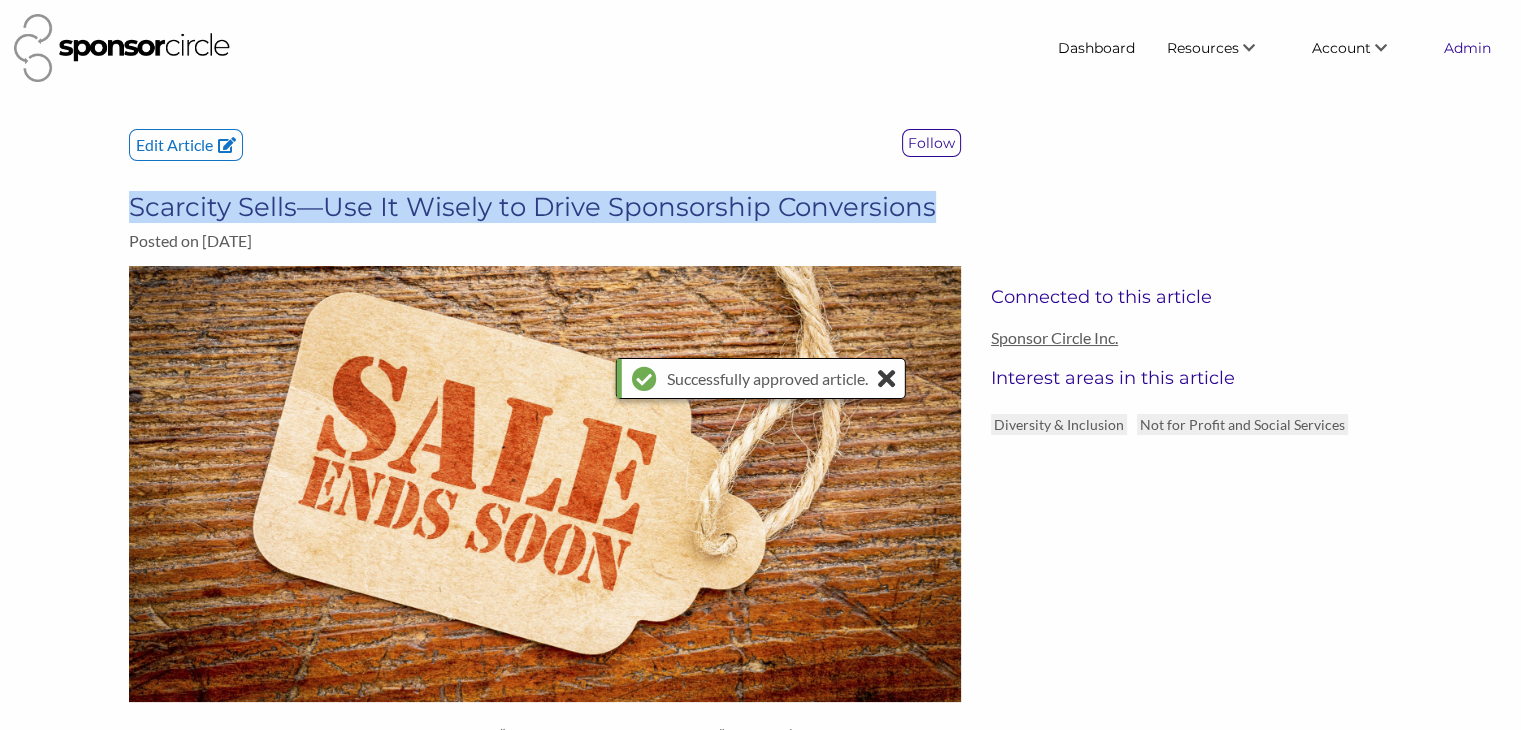 click on "Admin" at bounding box center [1467, 48] 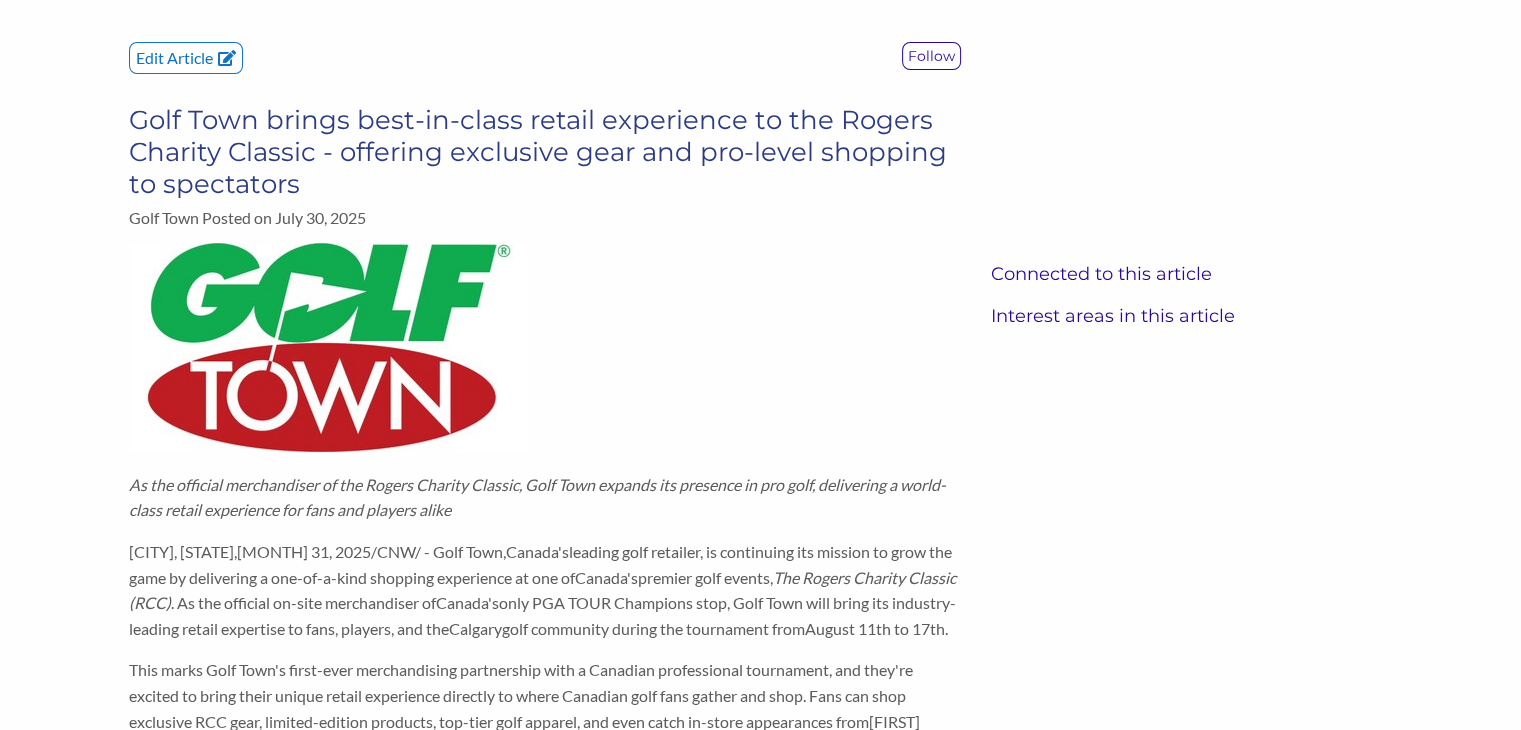 scroll, scrollTop: 0, scrollLeft: 0, axis: both 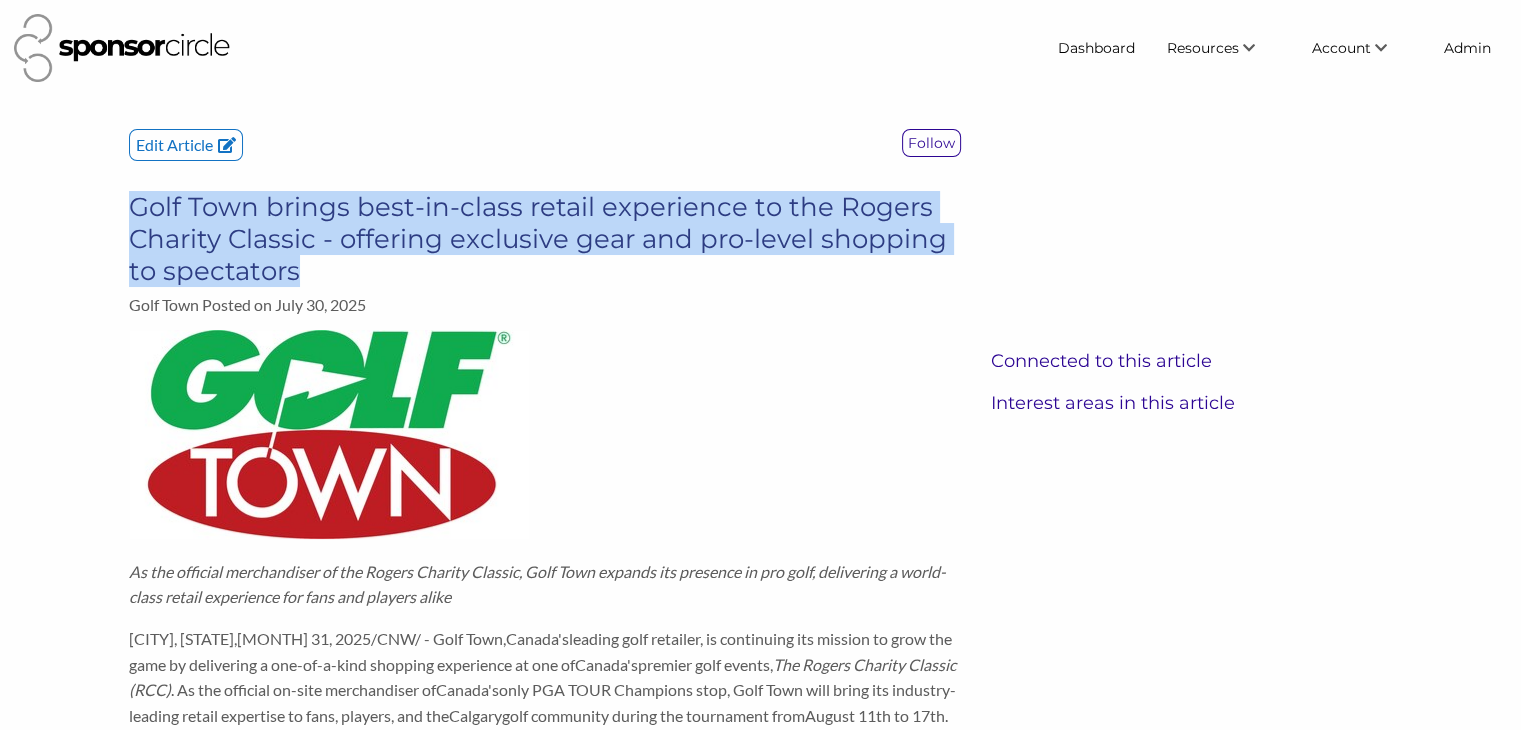 drag, startPoint x: 337, startPoint y: 272, endPoint x: 136, endPoint y: 199, distance: 213.84573 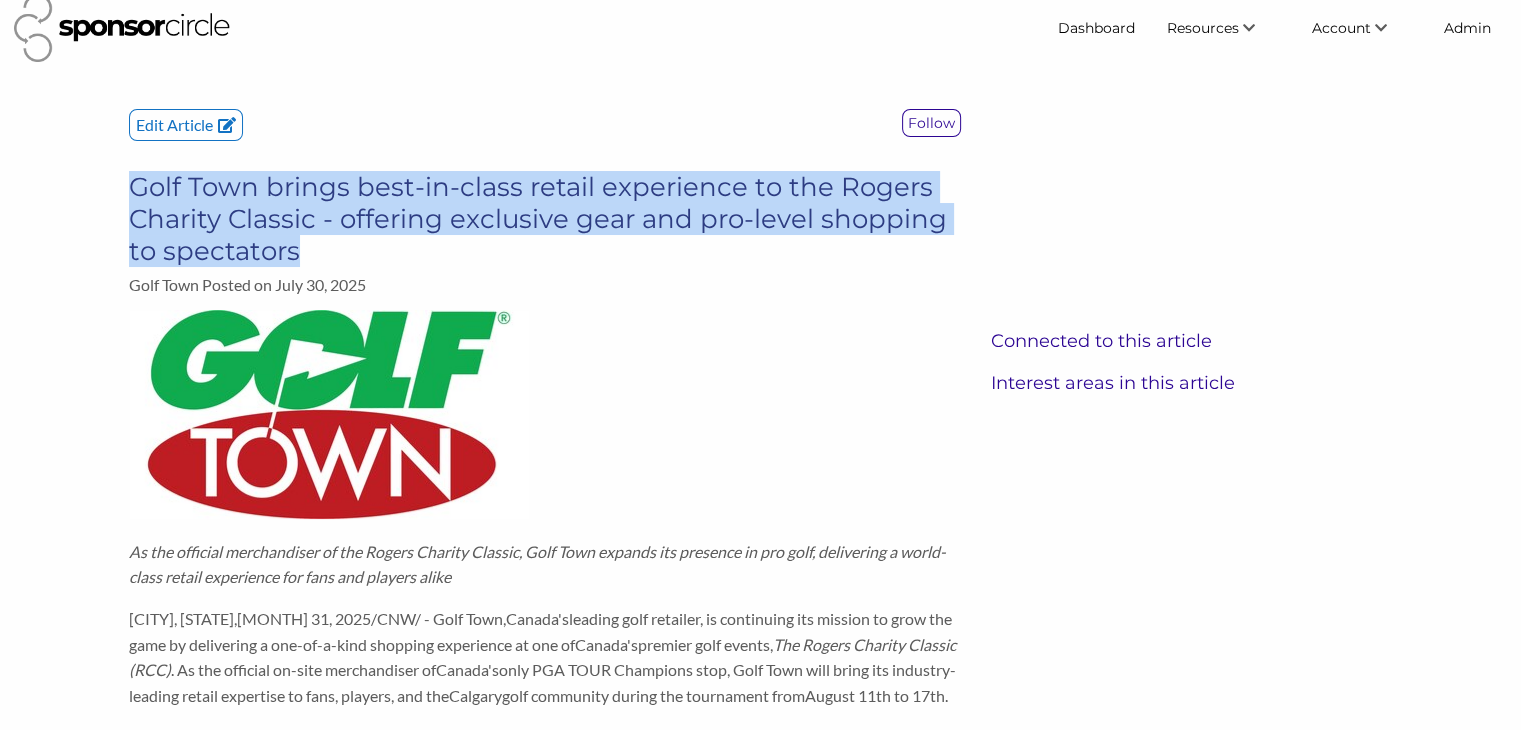 scroll, scrollTop: 8, scrollLeft: 0, axis: vertical 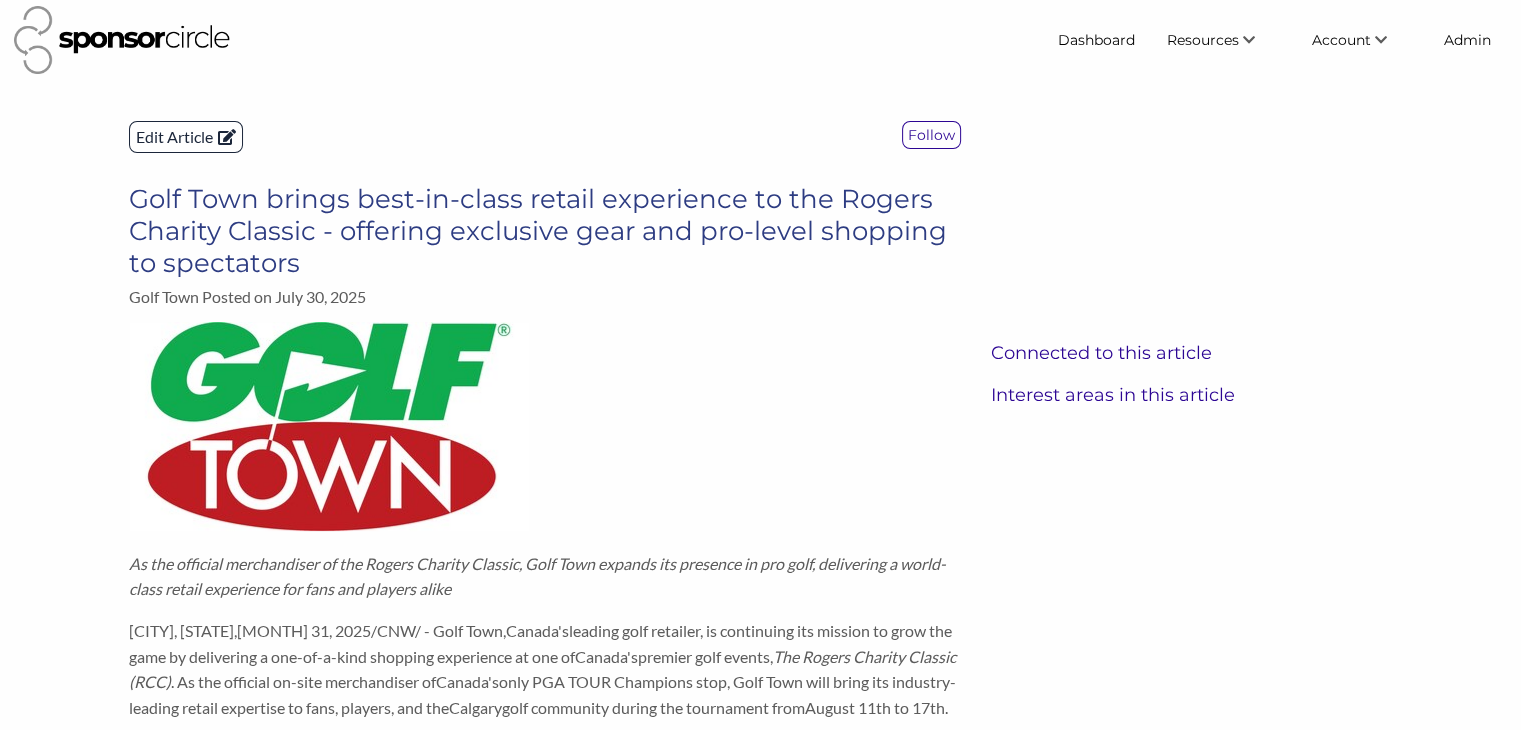 click on "Edit Article" 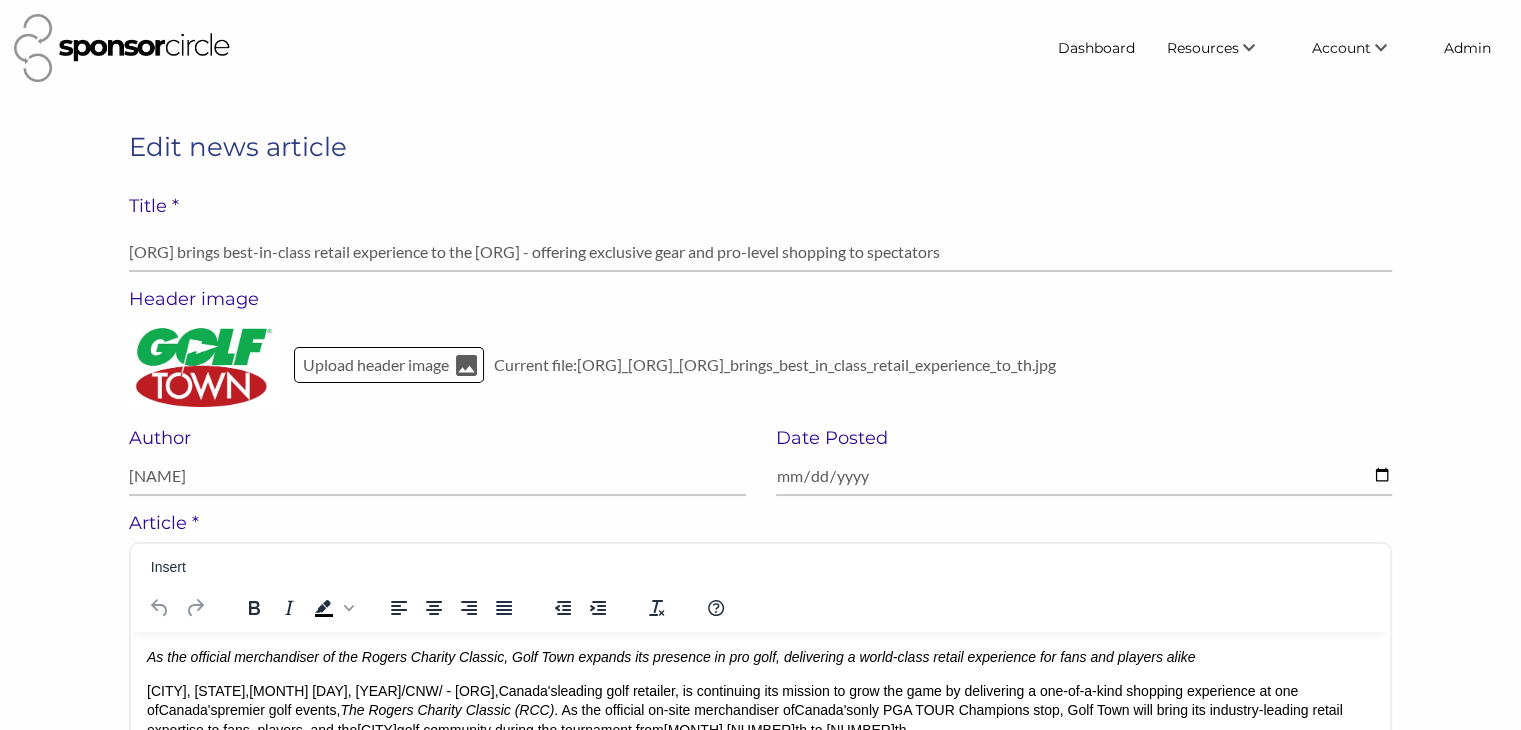scroll, scrollTop: 0, scrollLeft: 0, axis: both 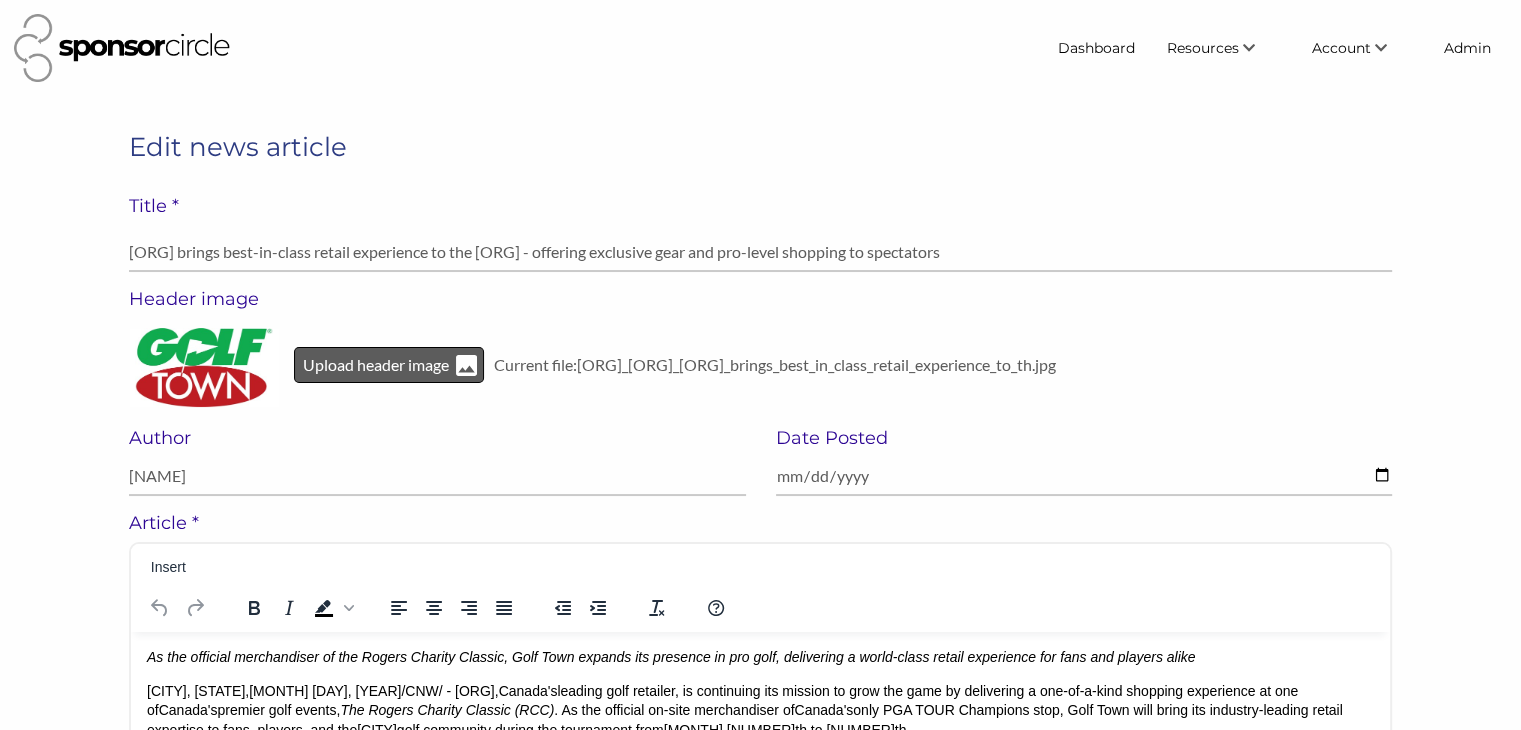 click on "Upload header image" at bounding box center (376, 365) 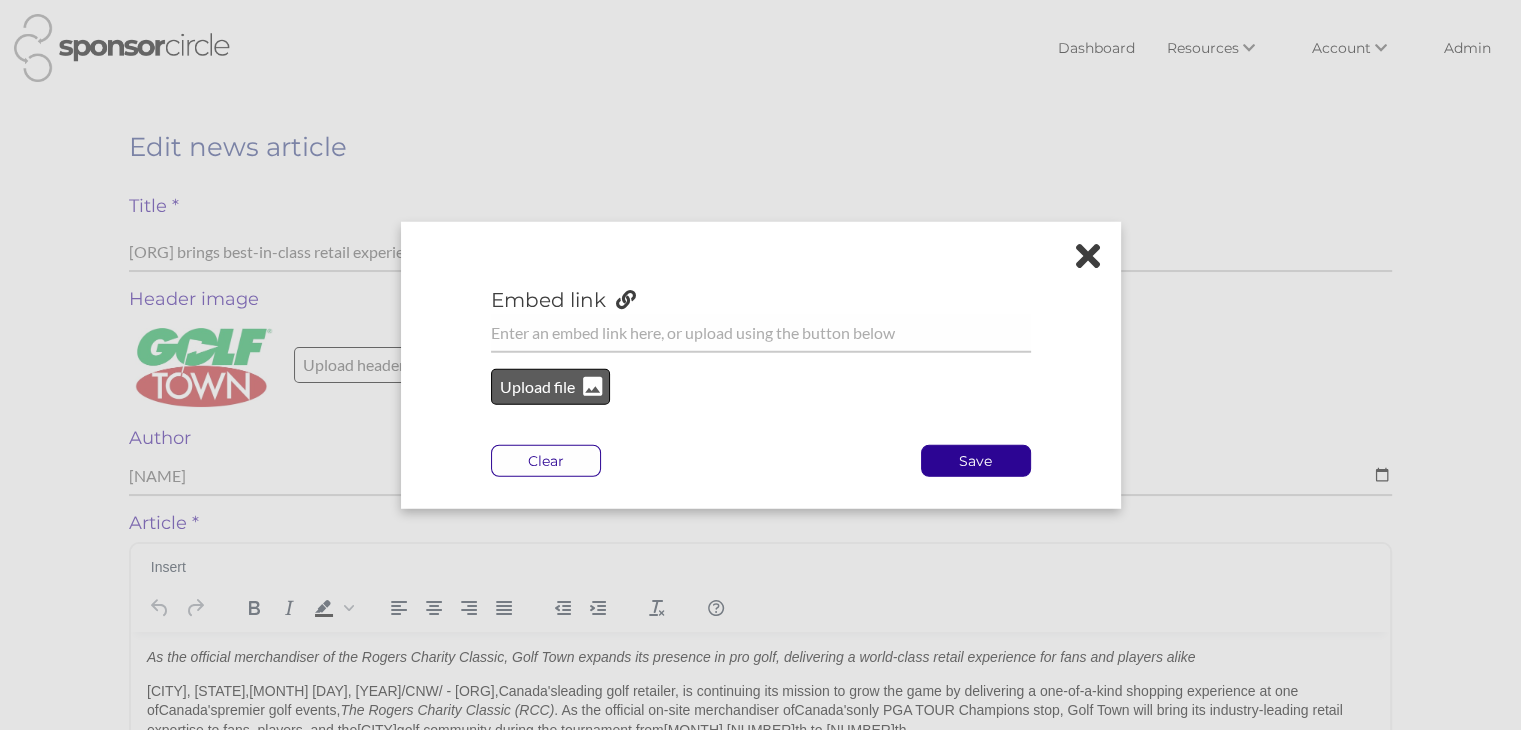 click on "Upload file" at bounding box center [538, 387] 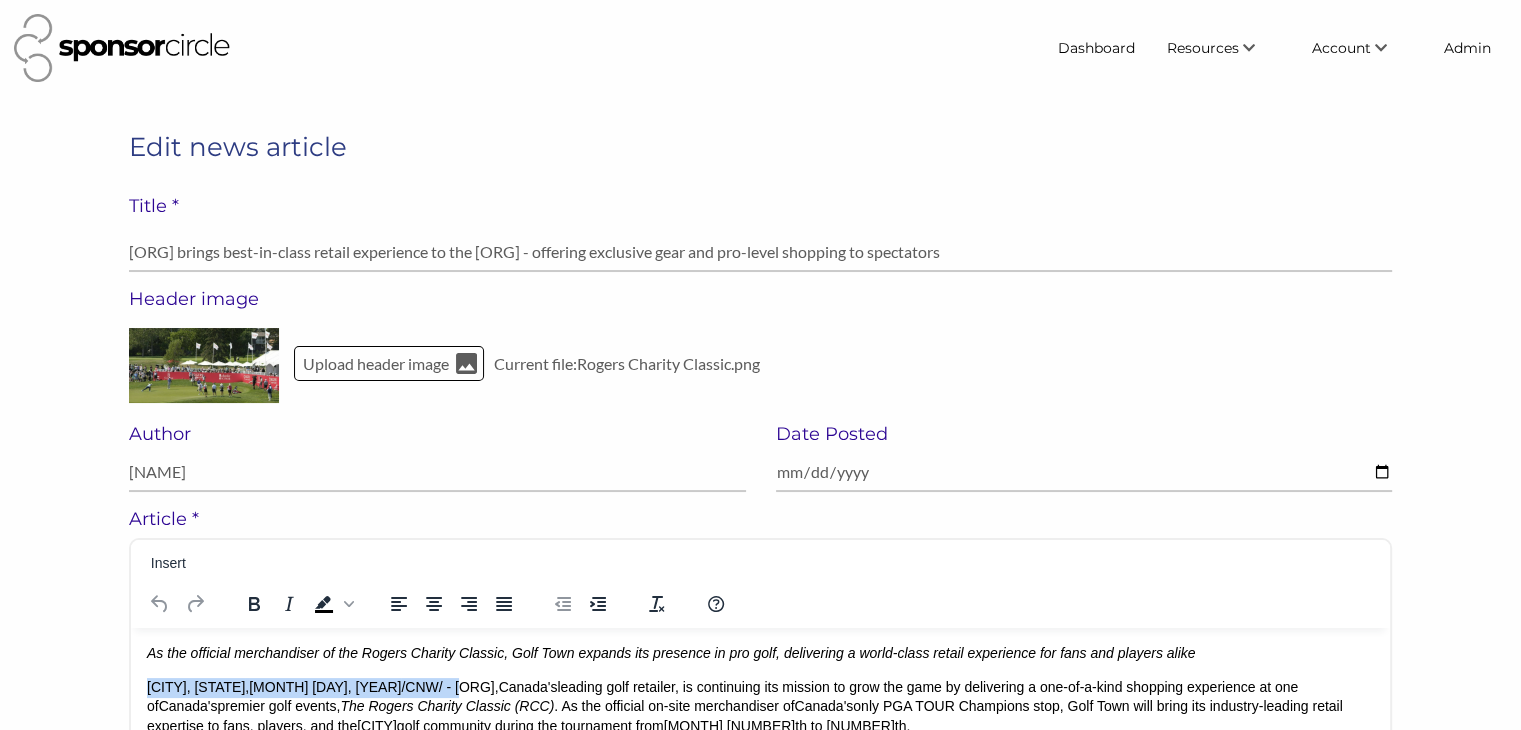 drag, startPoint x: 385, startPoint y: 683, endPoint x: 150, endPoint y: 679, distance: 235.03404 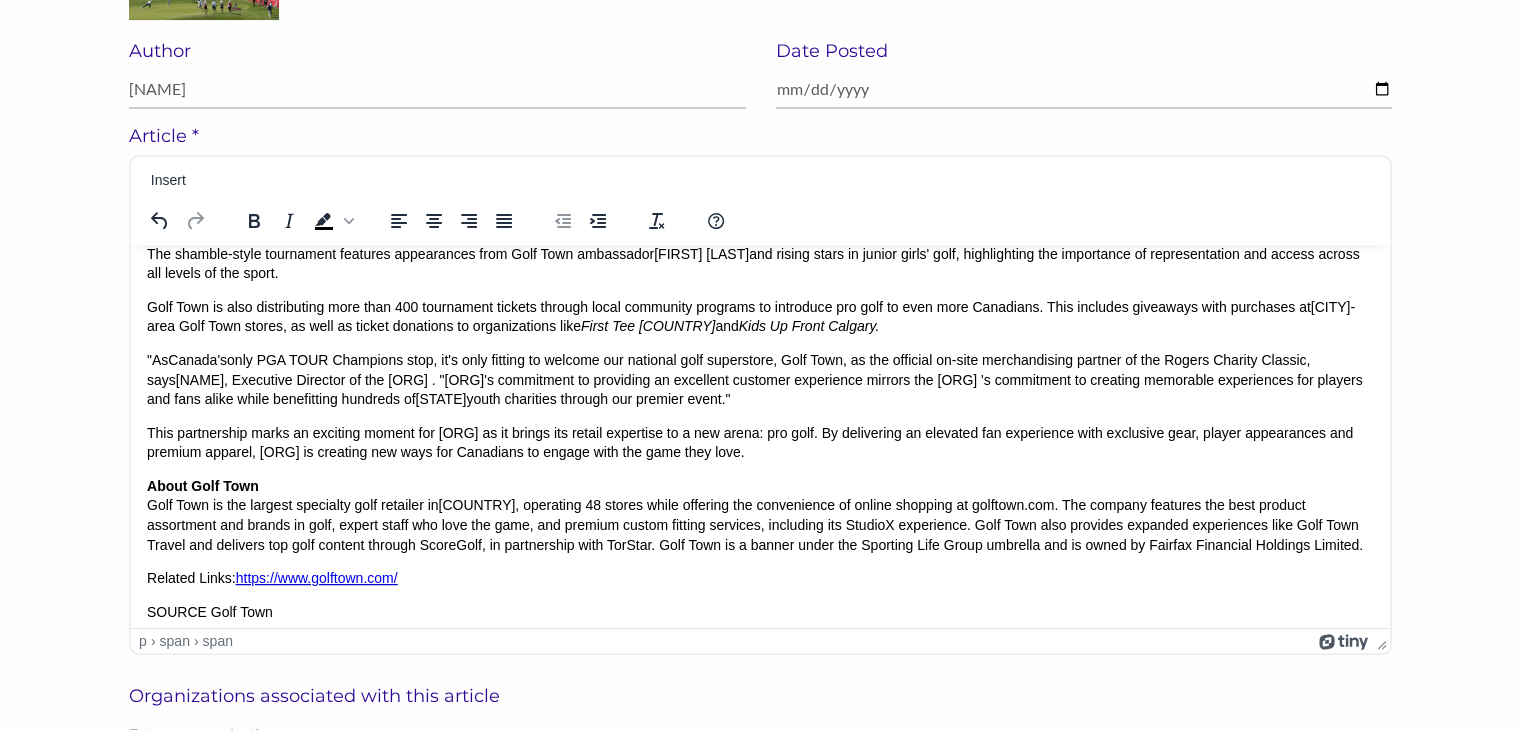 scroll, scrollTop: 297, scrollLeft: 0, axis: vertical 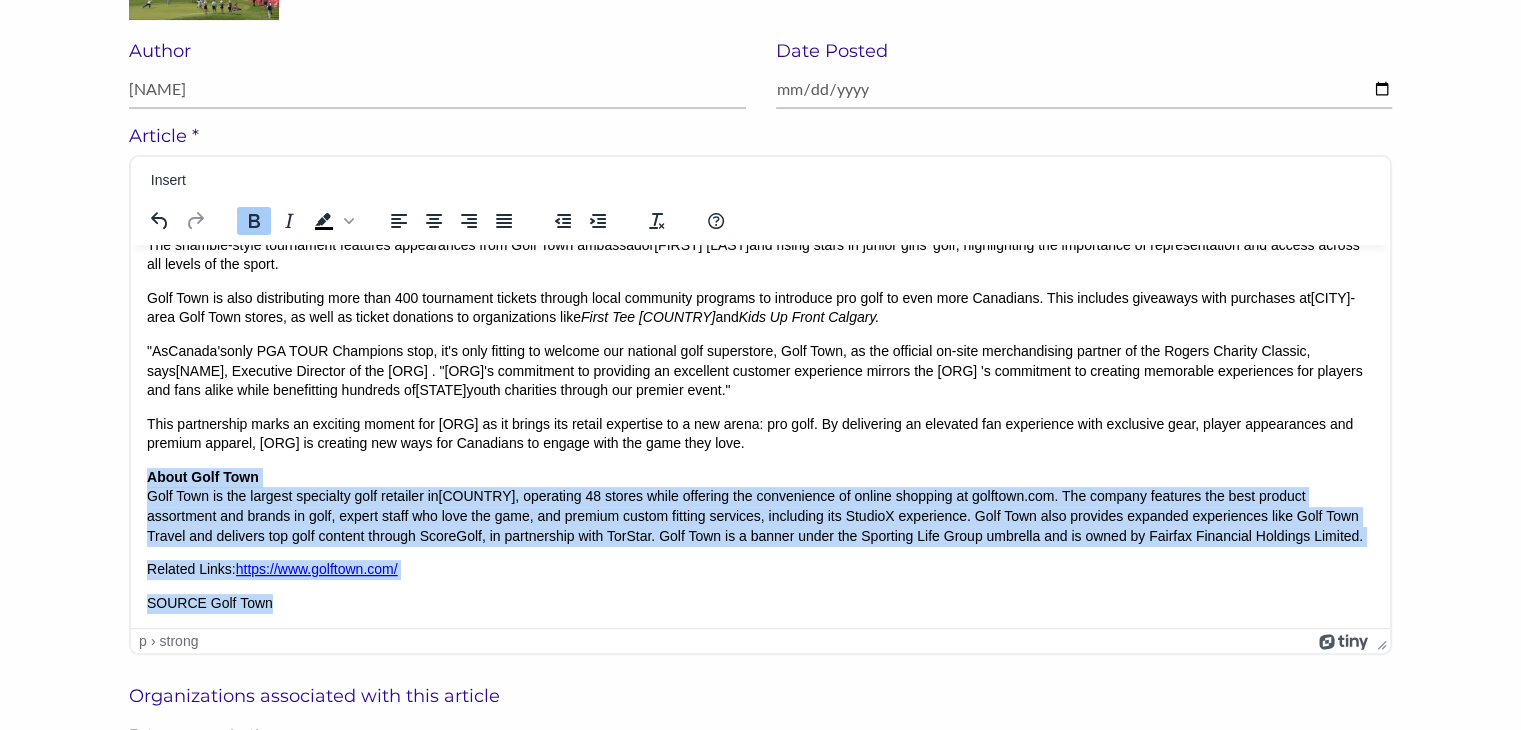 drag, startPoint x: 274, startPoint y: 604, endPoint x: 141, endPoint y: 480, distance: 181.83784 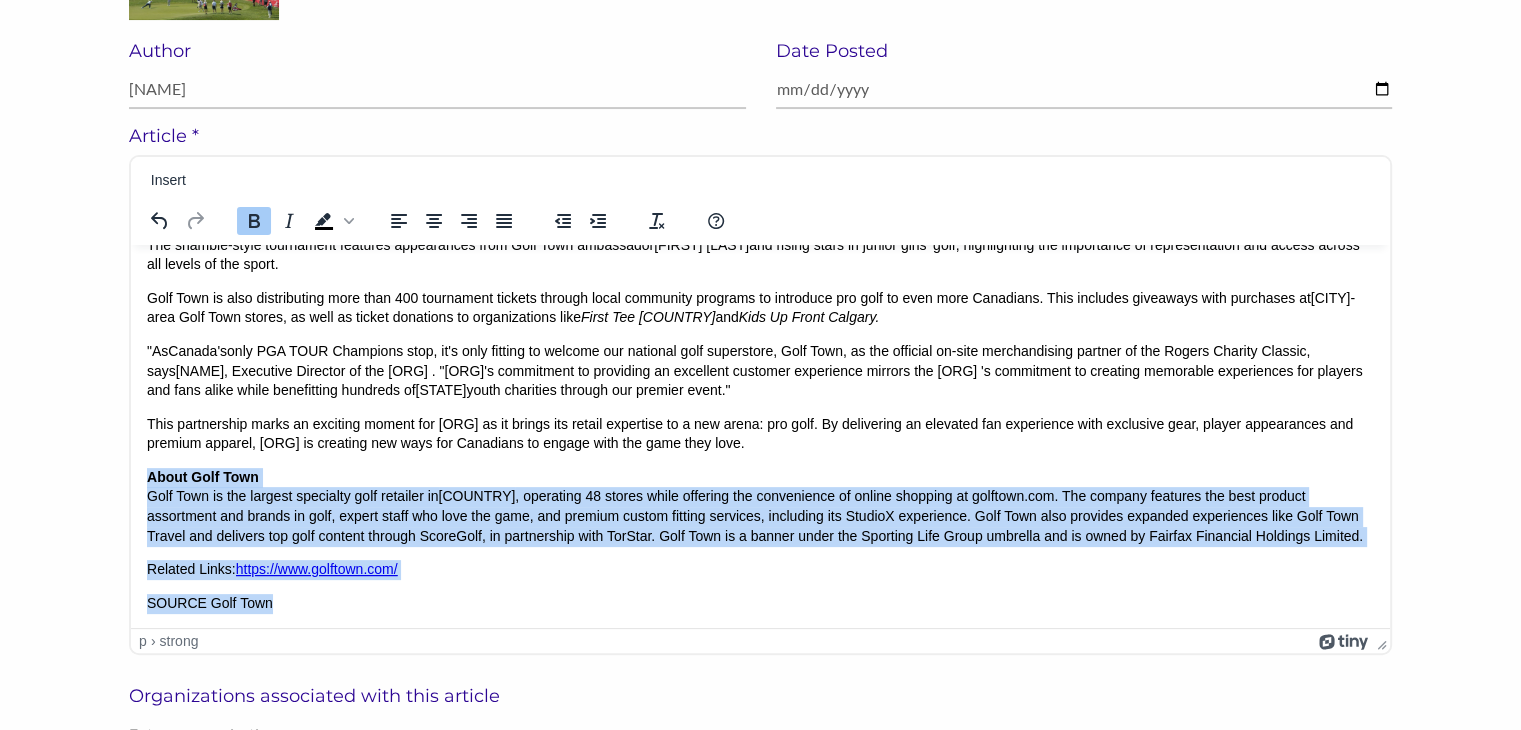 click on "As the official merchandiser of the Rogers Charity Classic, Golf Town expands its presence in pro golf, delivering a world-class retail experience for fans and players alike ﻿ Golf Town,  [COUNTRY]'s  leading golf retailer, is continuing its mission to grow the game by delivering a one-of-a-kind shopping experience at one of  [COUNTRY]'s  premier golf events,  The Rogers Charity Classic (RCC) . As the official on-site merchandiser of  [COUNTRY]'s  only PGA TOUR Champions stop, Golf Town will bring its industry-leading retail expertise to fans, players, and the  [CITY]  golf community during the tournament from  August 11th to 17th .   This marks Golf Town's first-ever merchandising partnership with a Canadian professional tournament, and they're excited to bring their unique retail experience directly to where Canadian golf fans gather and shop. Fans can shop exclusive RCC gear, limited-edition products, top-tier golf apparel, and even catch in-store appearances from  [NAME] [COUNTRY]'s  [NAME] [NAME]" at bounding box center (760, 288) 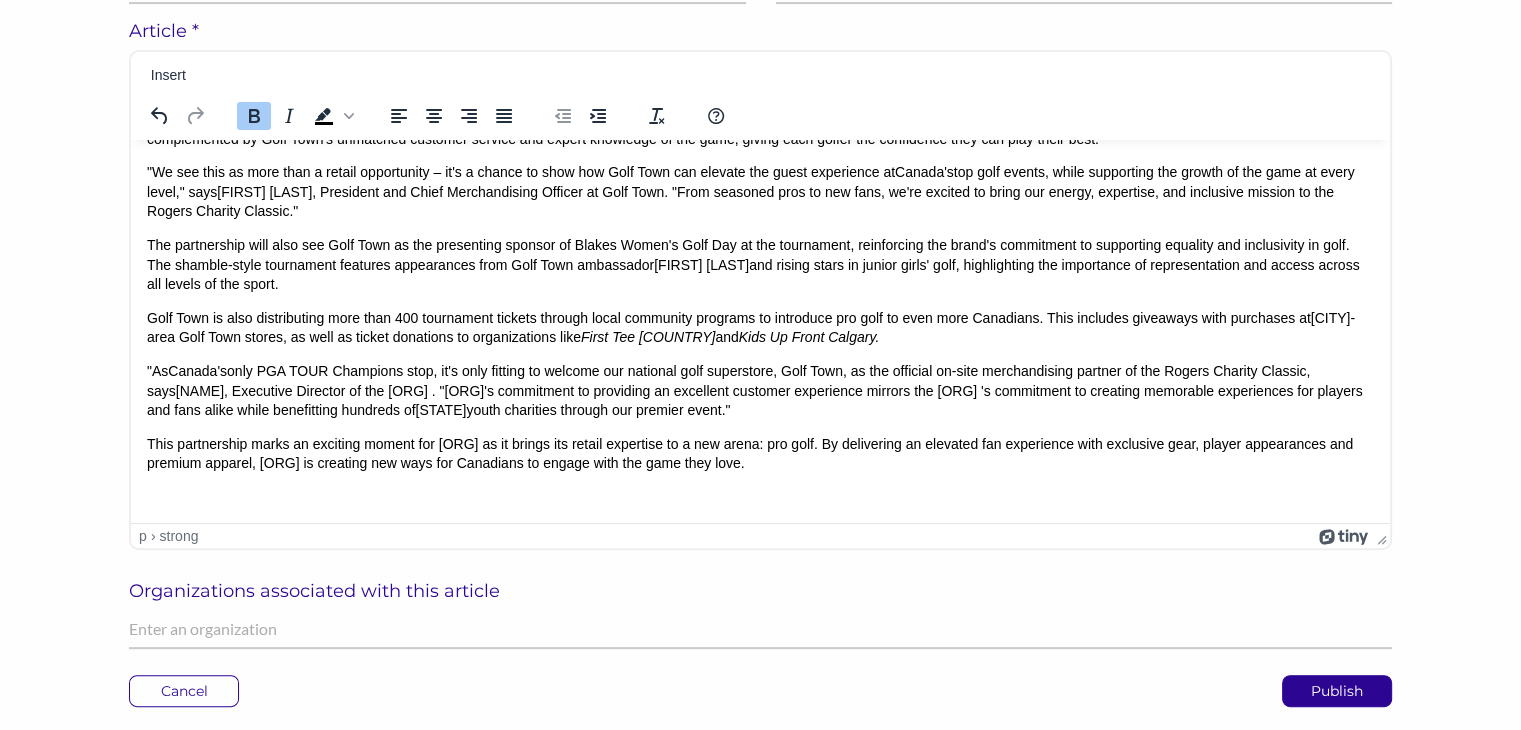 scroll, scrollTop: 491, scrollLeft: 0, axis: vertical 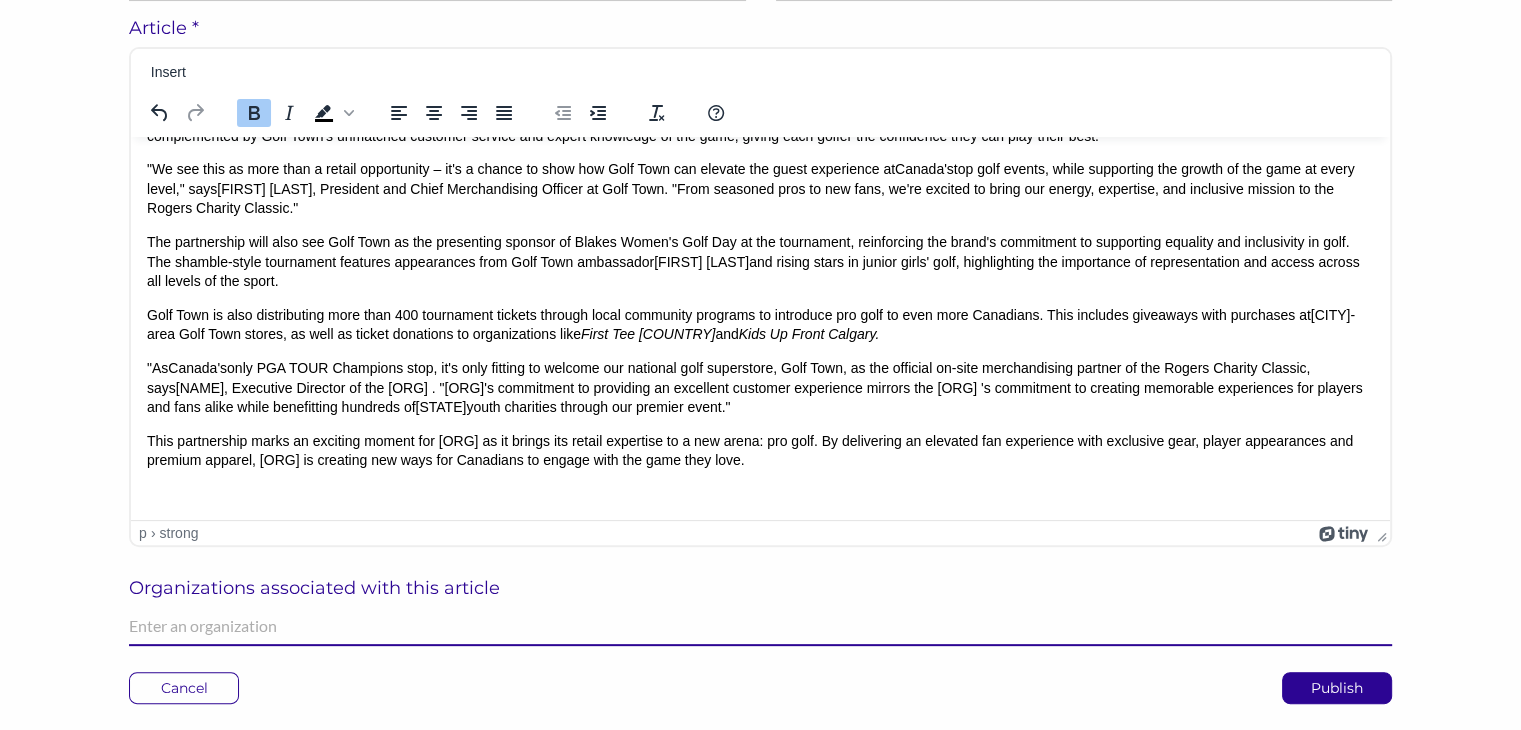 click at bounding box center [760, 626] 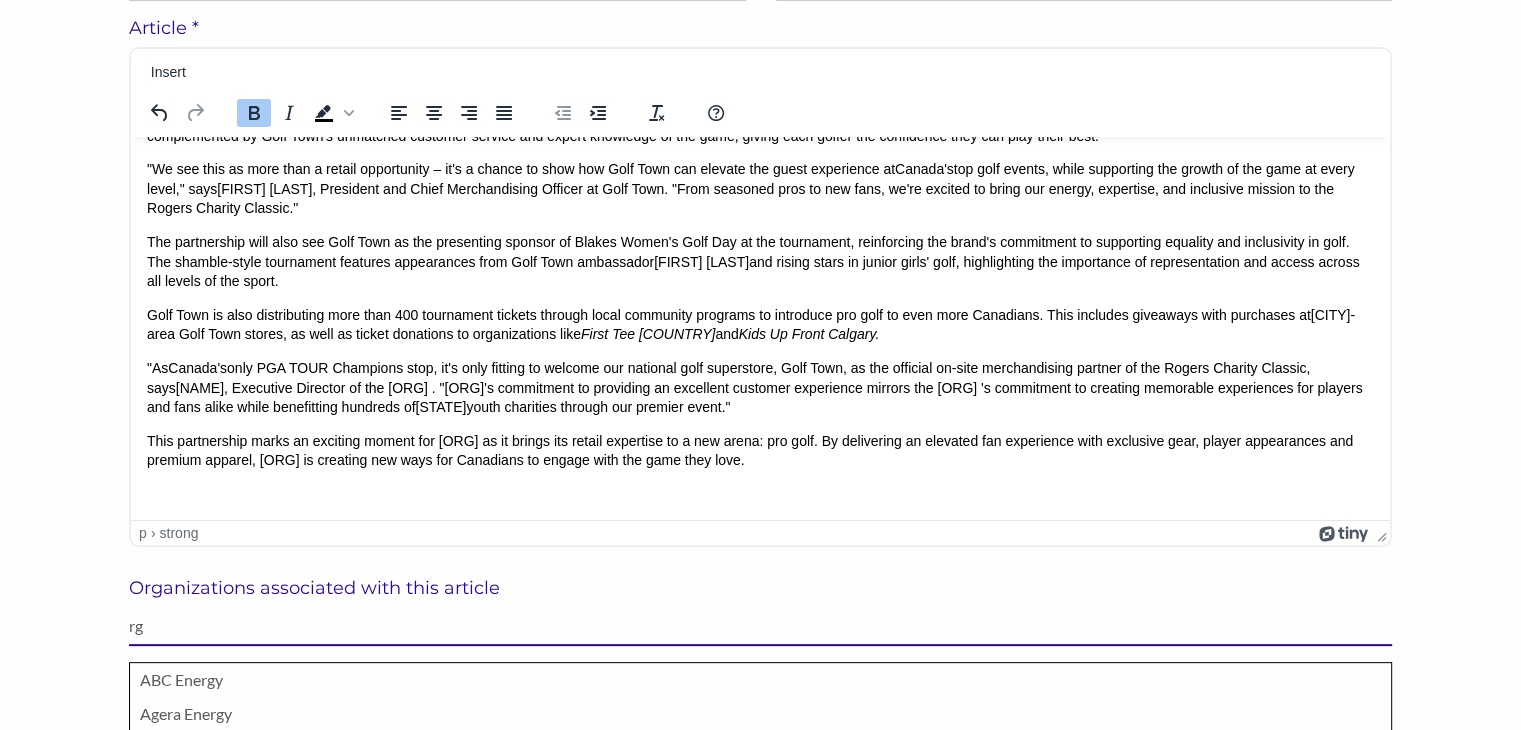 type on "r" 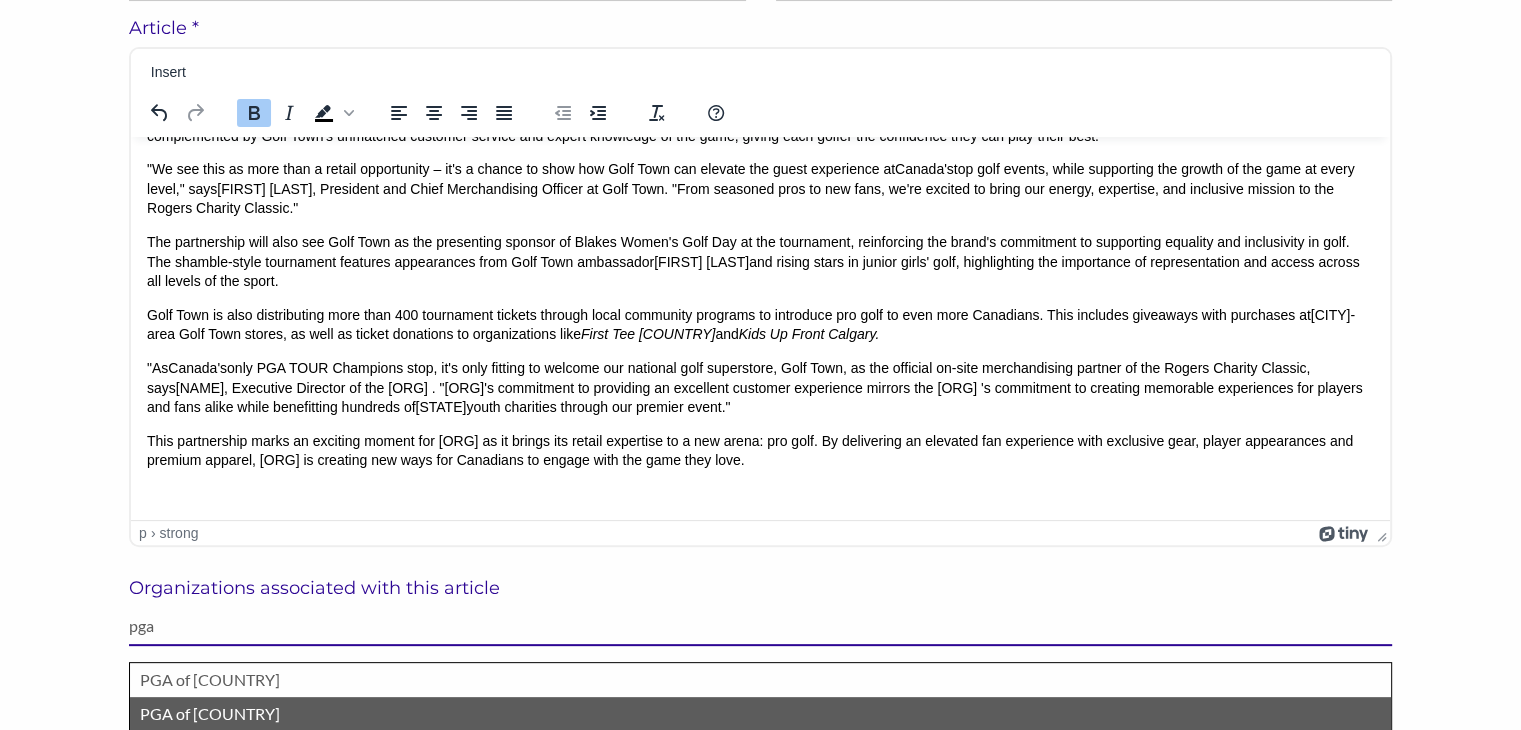 type on "pga" 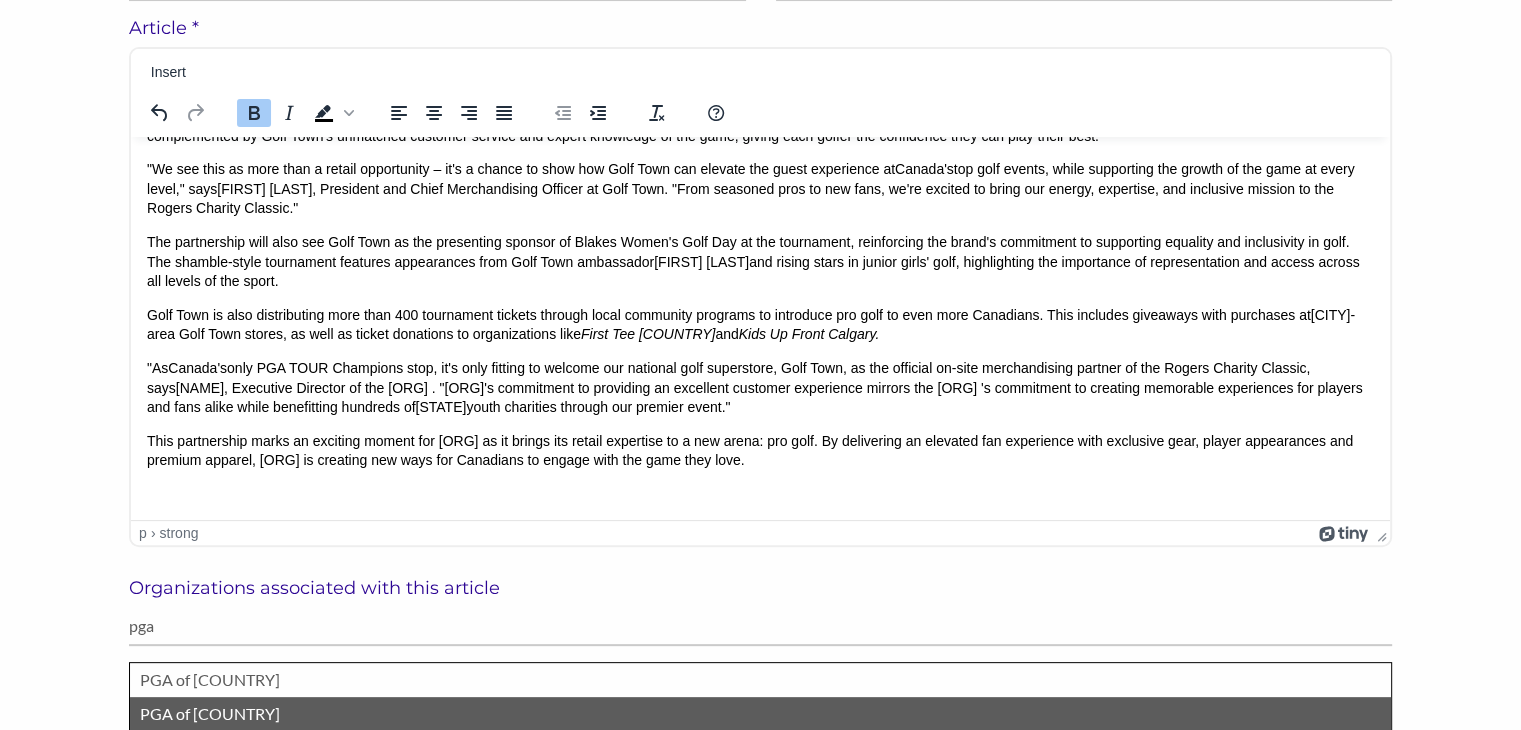 click on "PGA of [COUNTRY]" at bounding box center [760, 714] 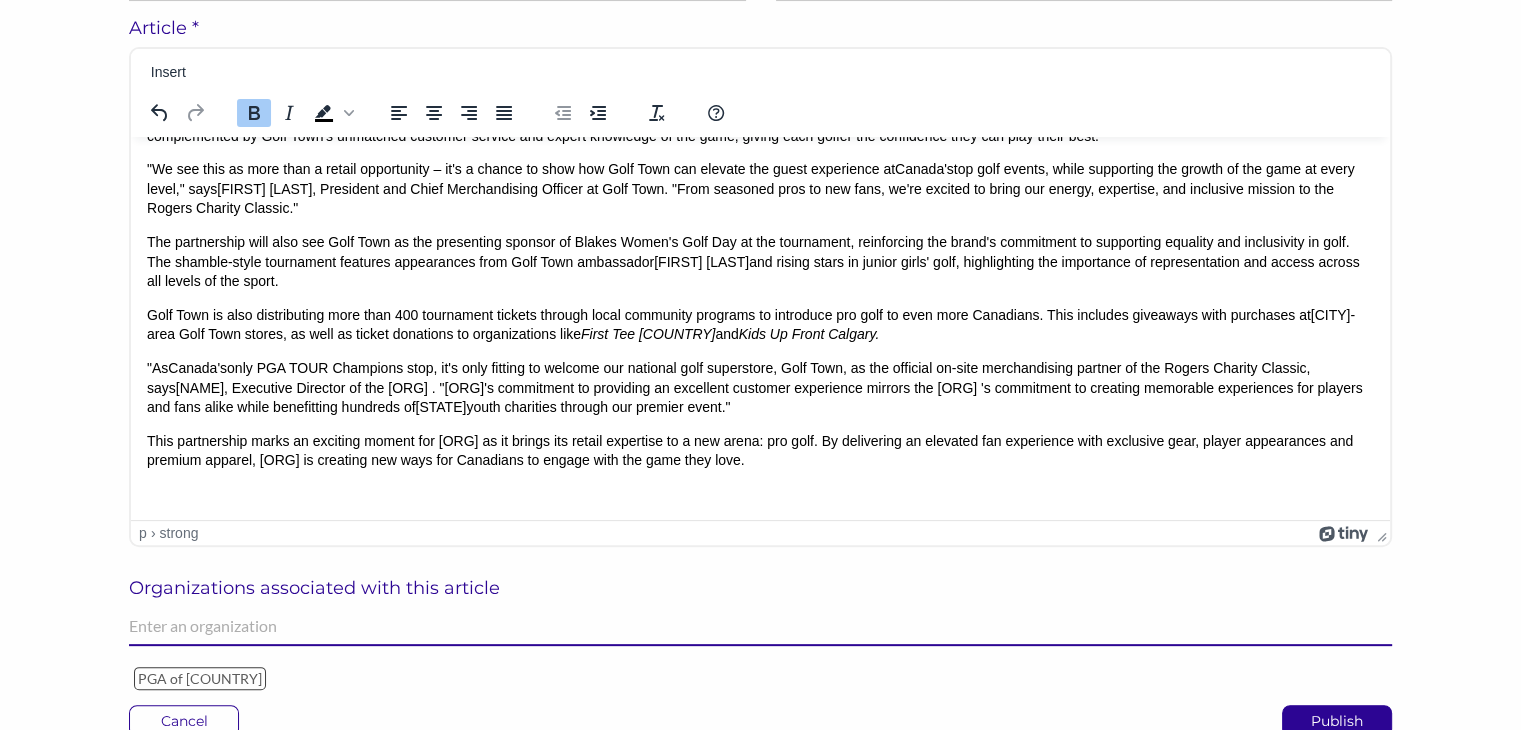 click at bounding box center [760, 626] 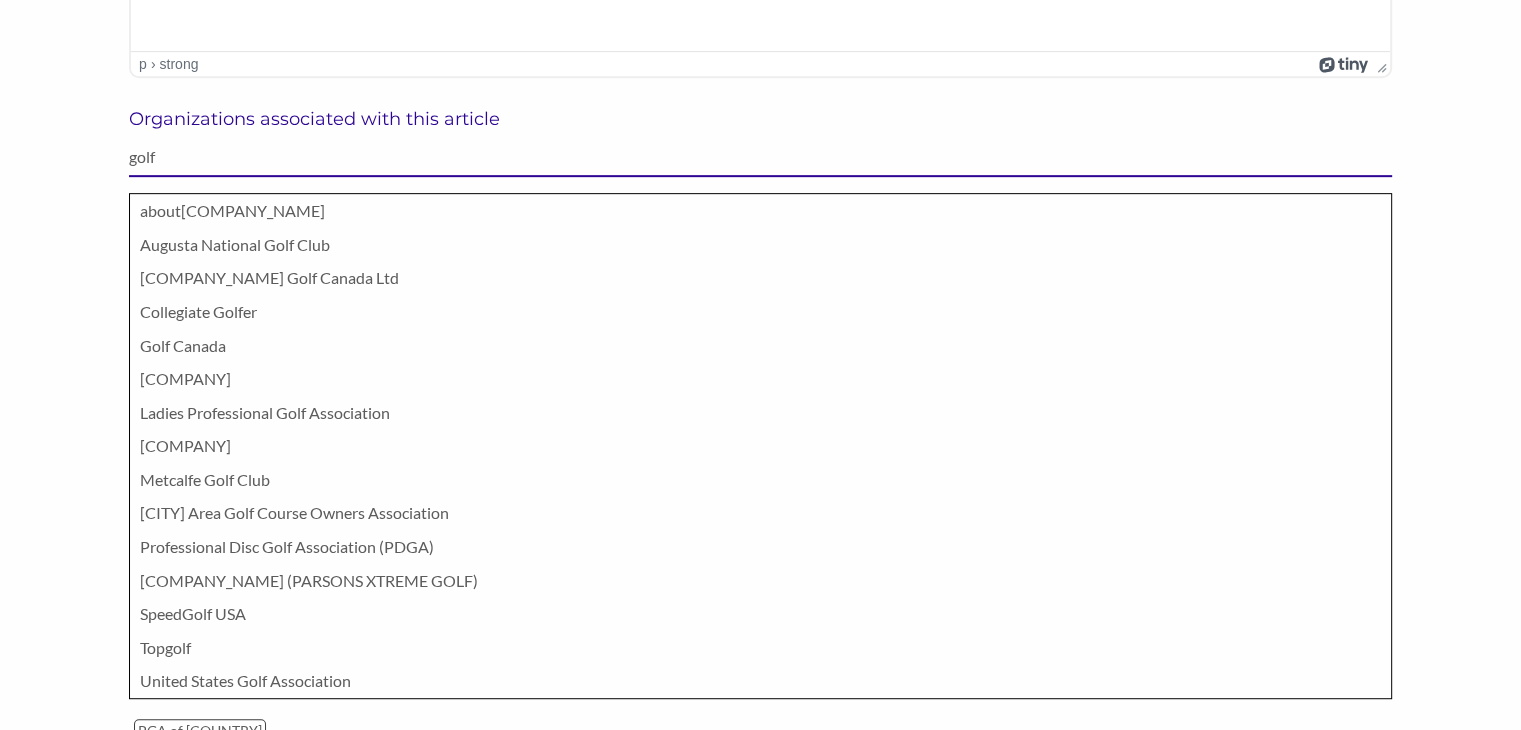 scroll, scrollTop: 958, scrollLeft: 0, axis: vertical 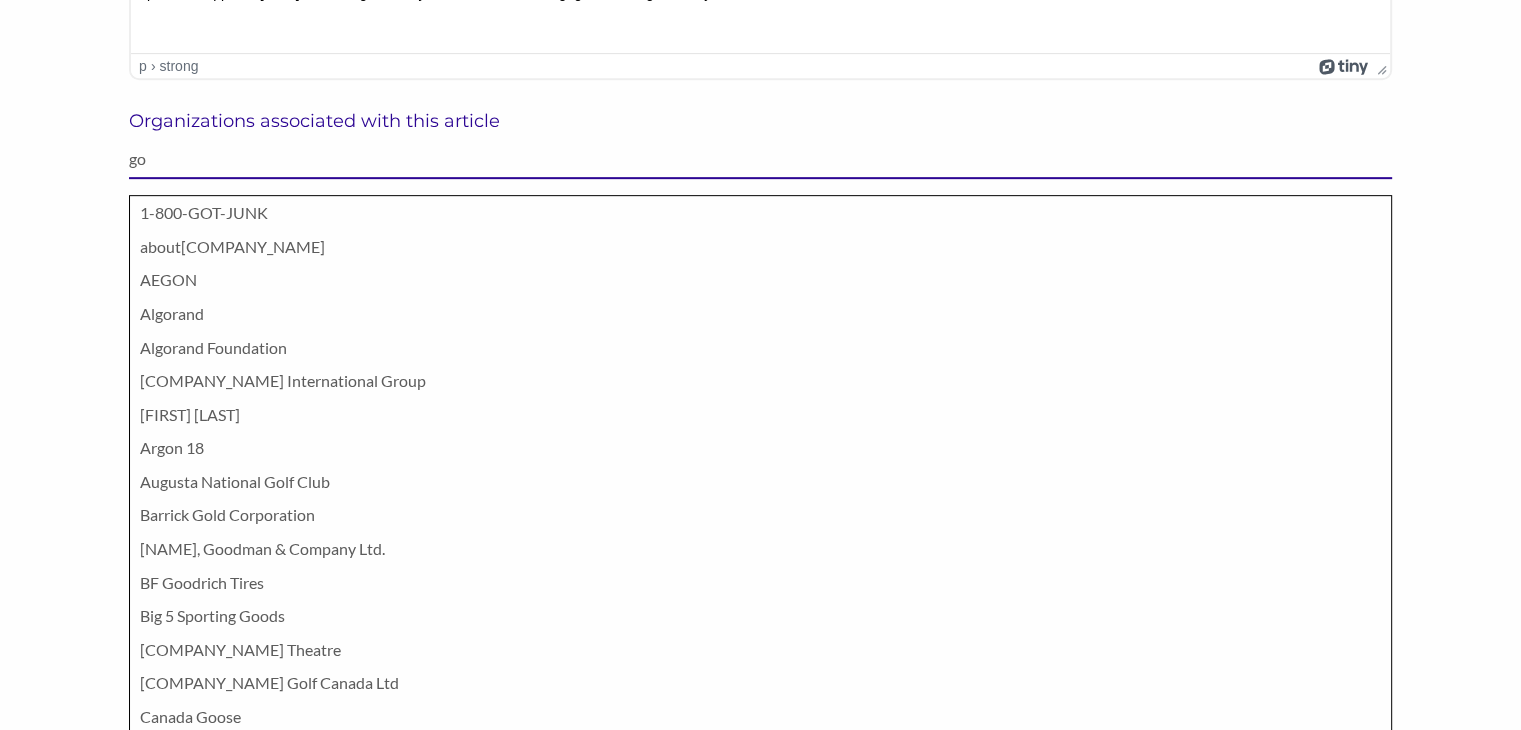 type on "g" 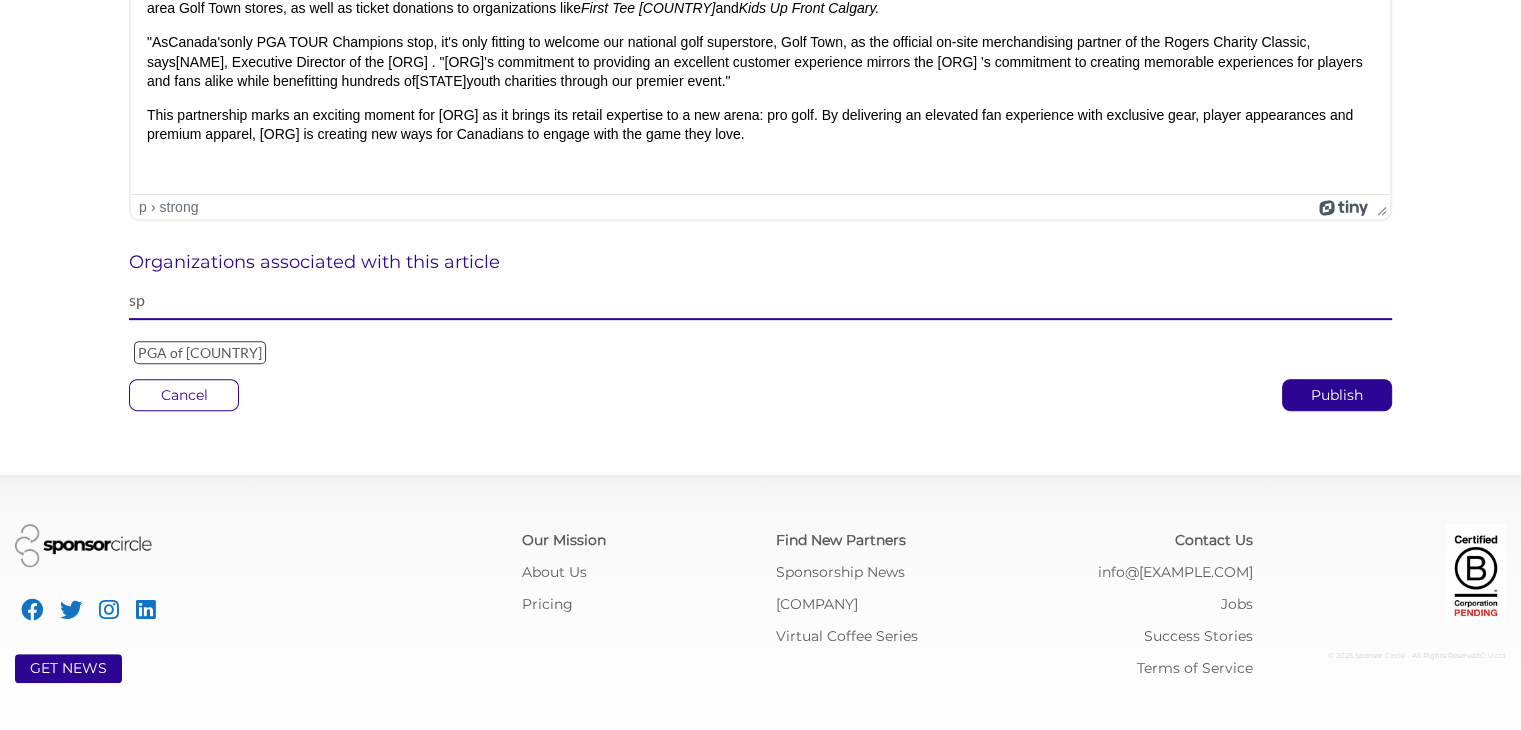 scroll, scrollTop: 958, scrollLeft: 0, axis: vertical 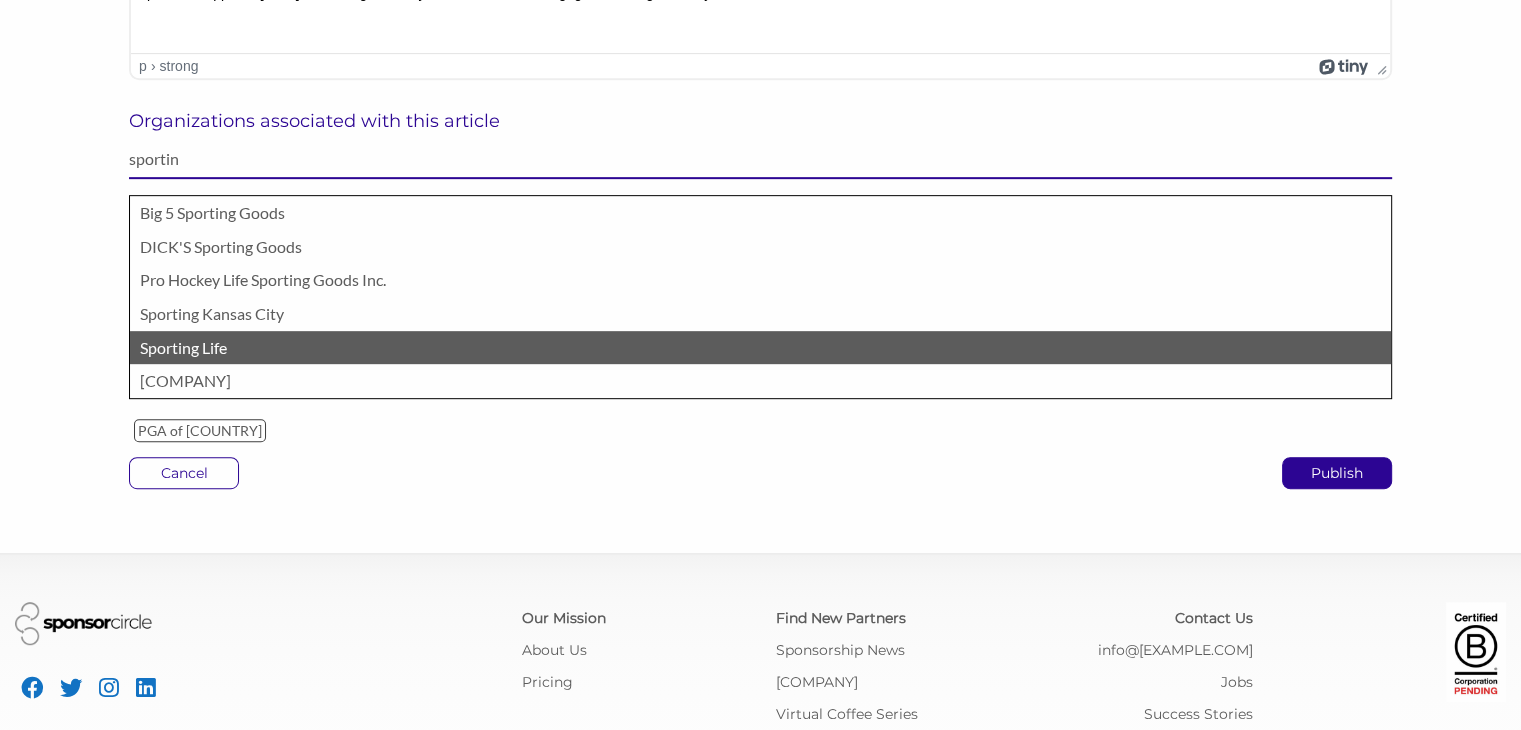 type on "sportin" 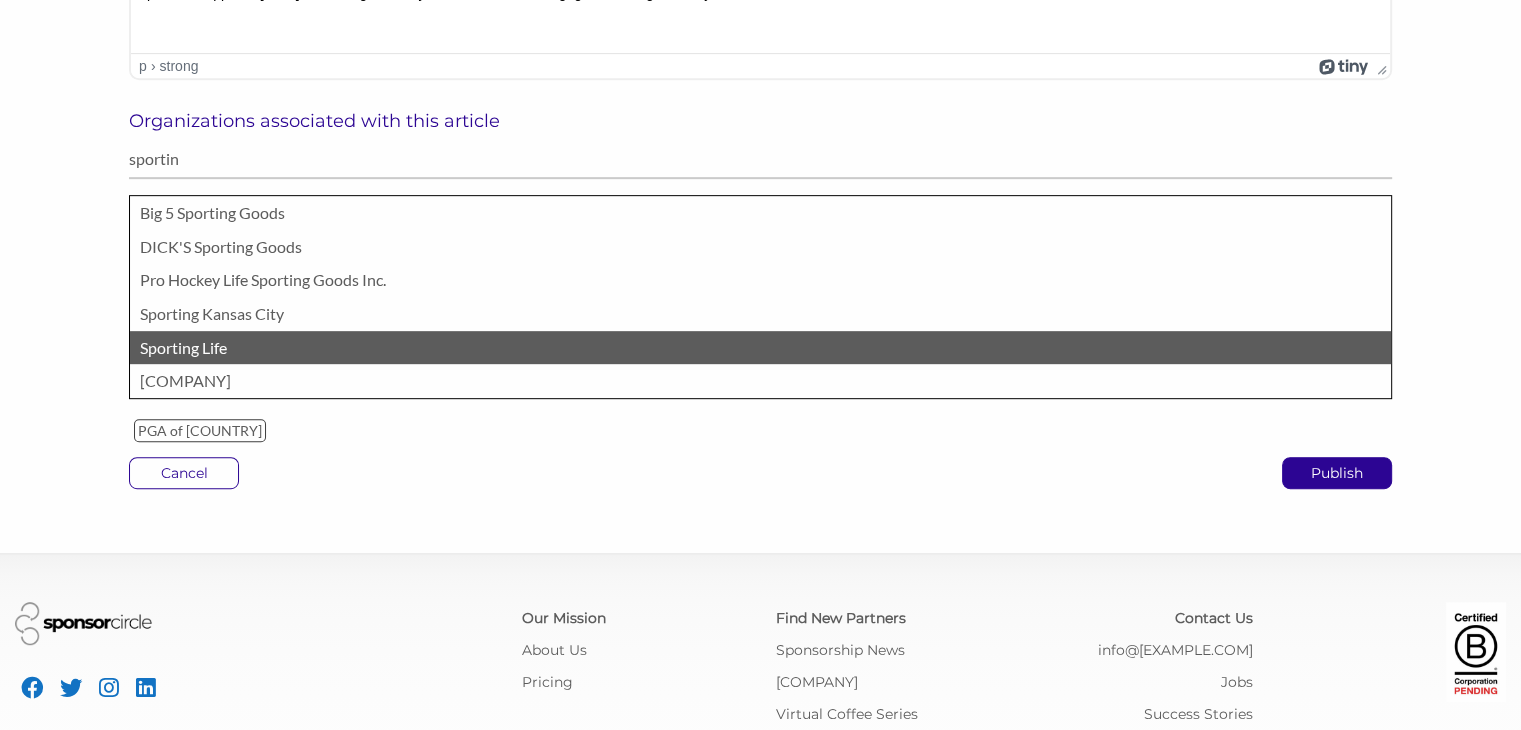 click on "Sporting Life" at bounding box center [760, 348] 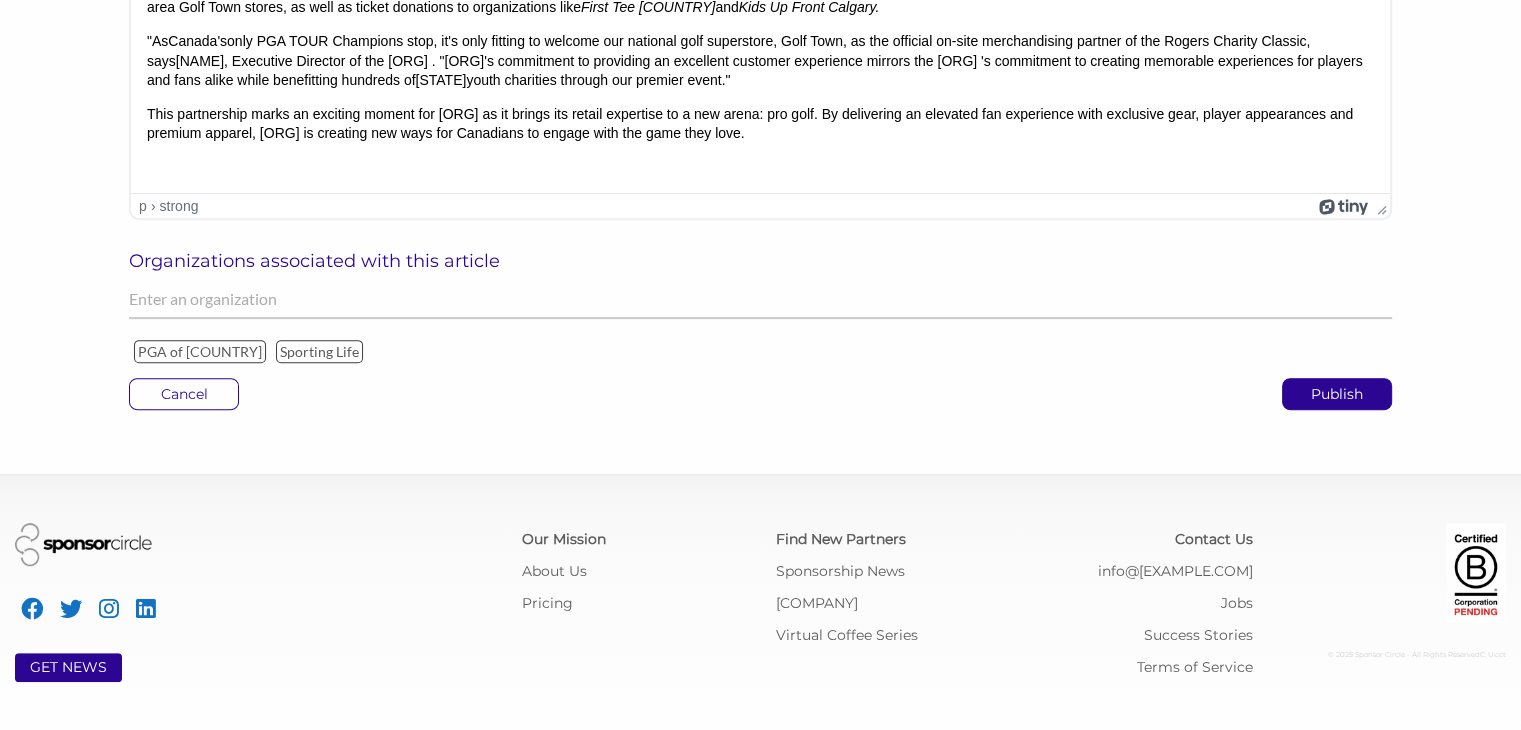 scroll, scrollTop: 817, scrollLeft: 0, axis: vertical 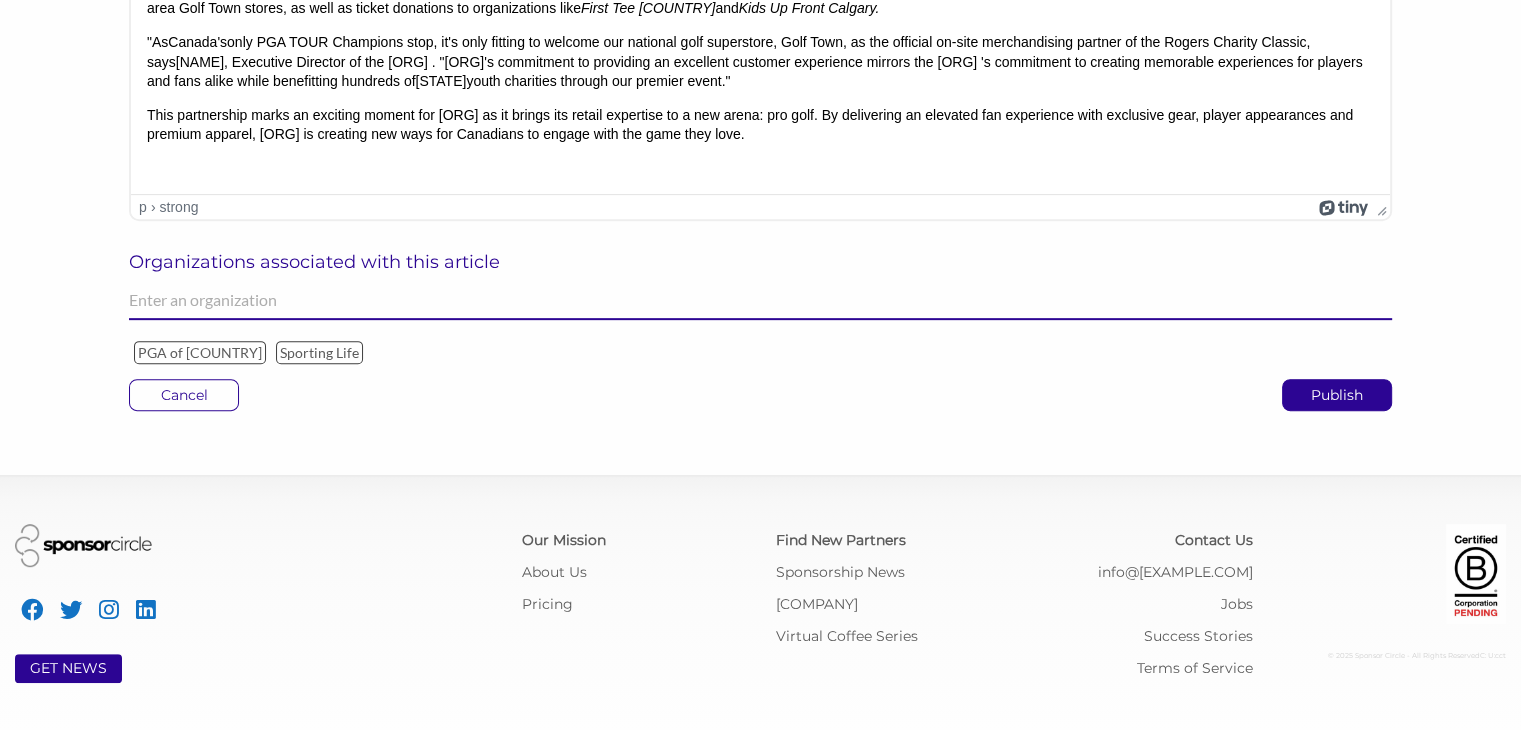 click at bounding box center (760, 300) 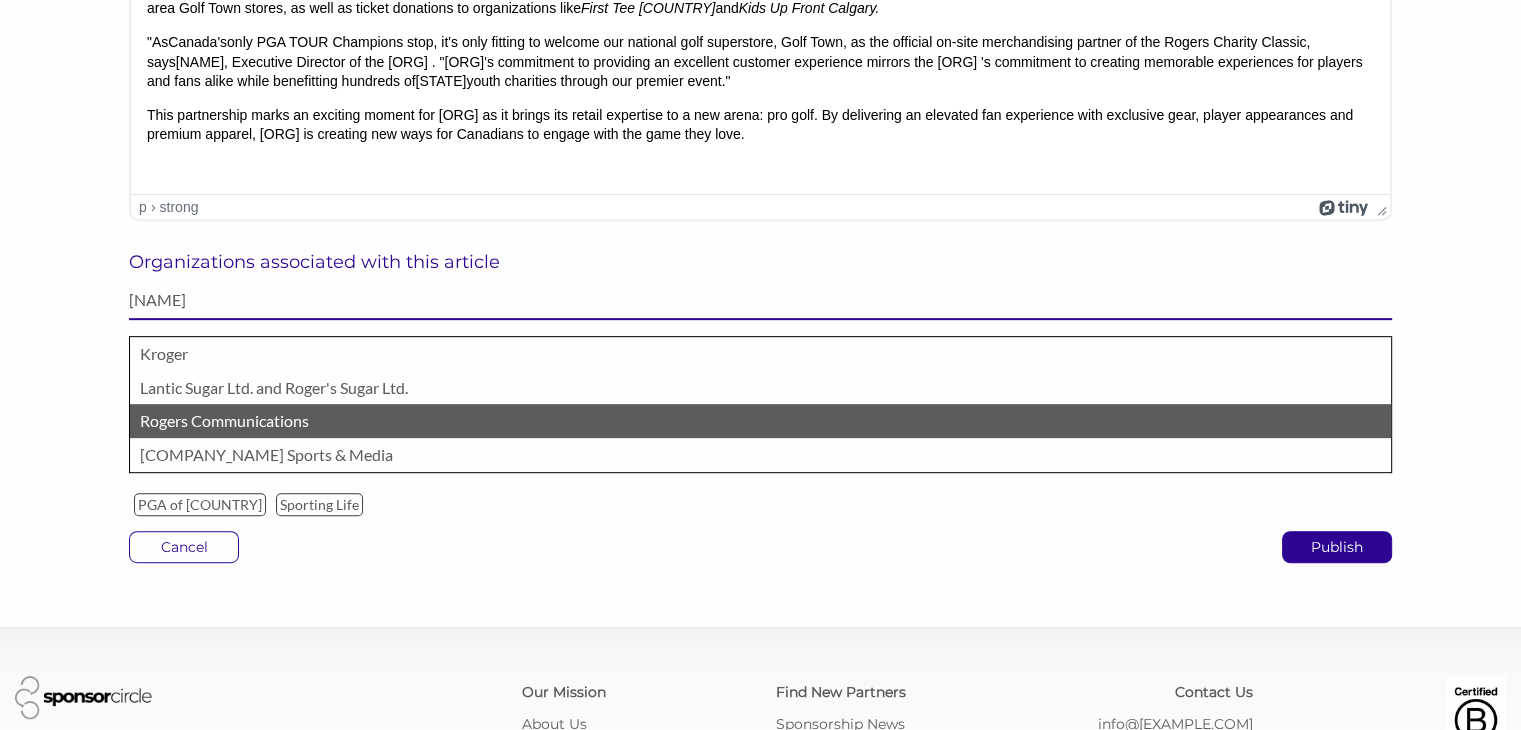 type on "[NAME]" 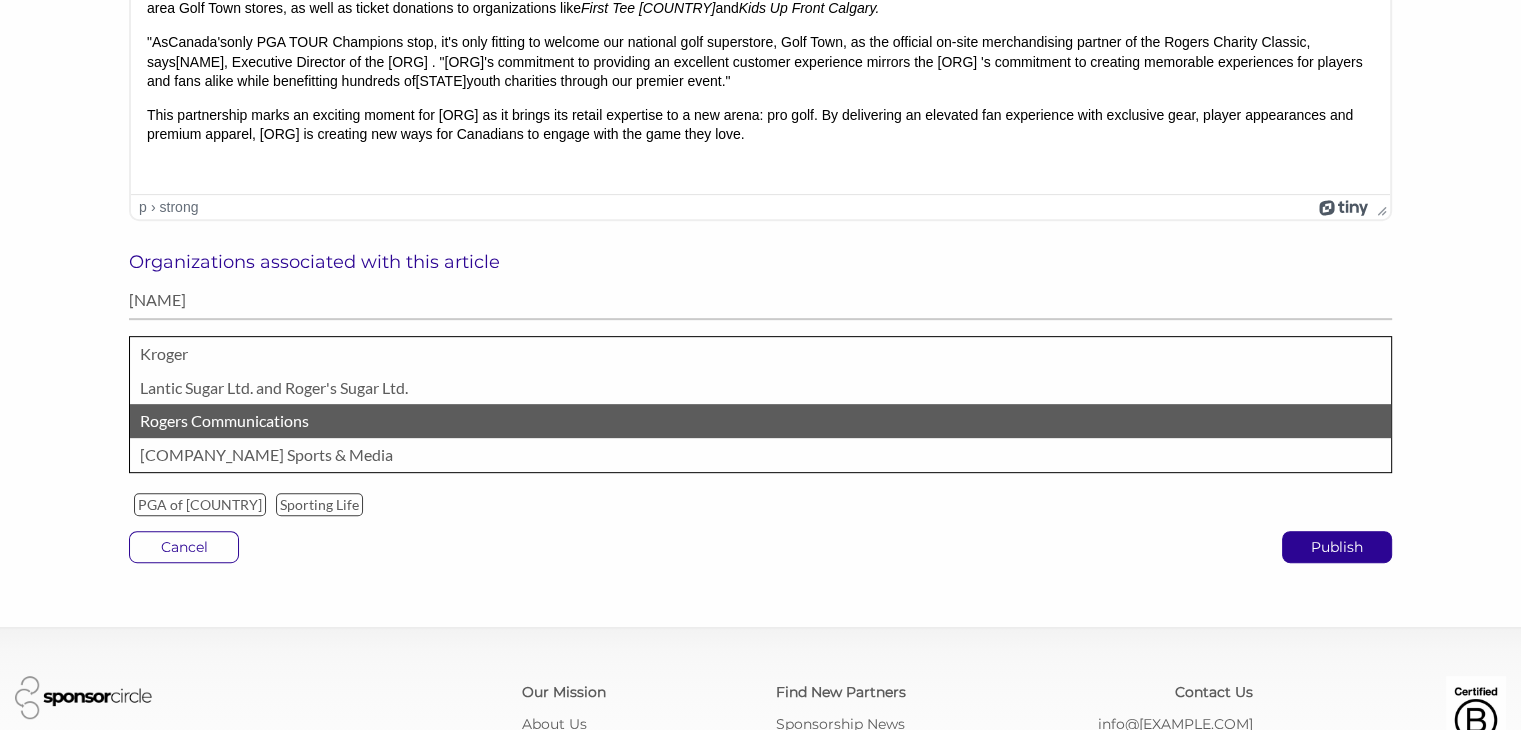 click on "Rogers Communications" at bounding box center [760, 421] 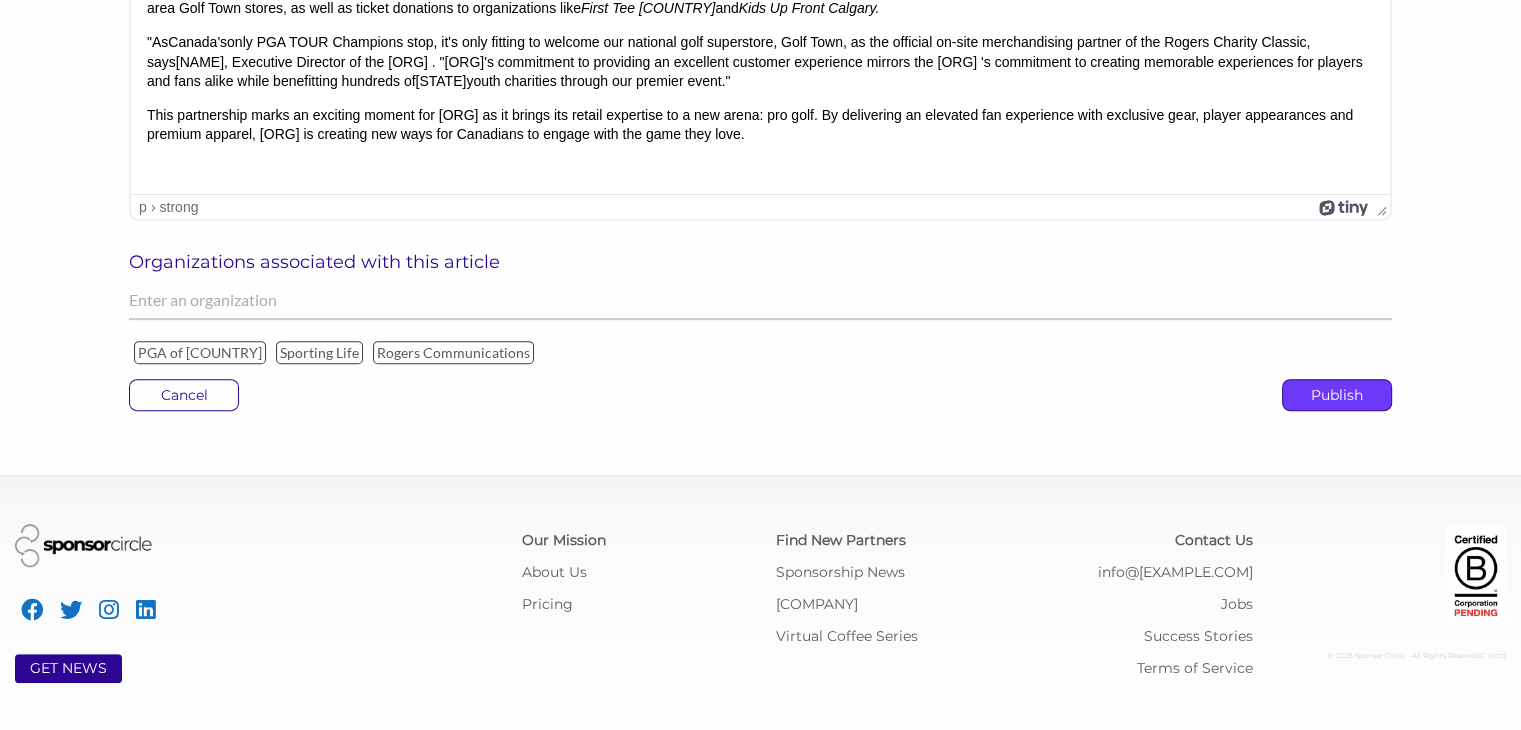 click on "Publish" 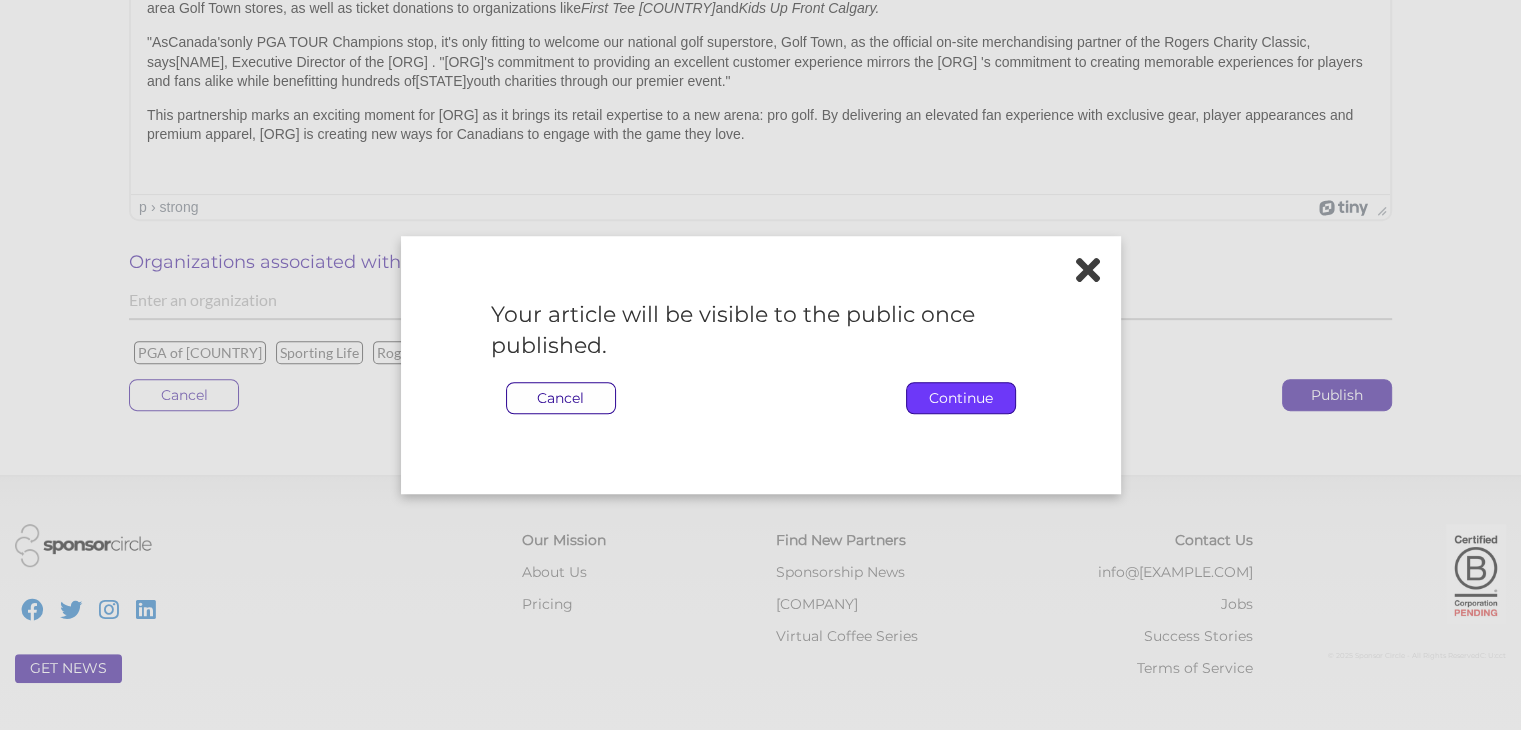 click on "Continue" at bounding box center [961, 398] 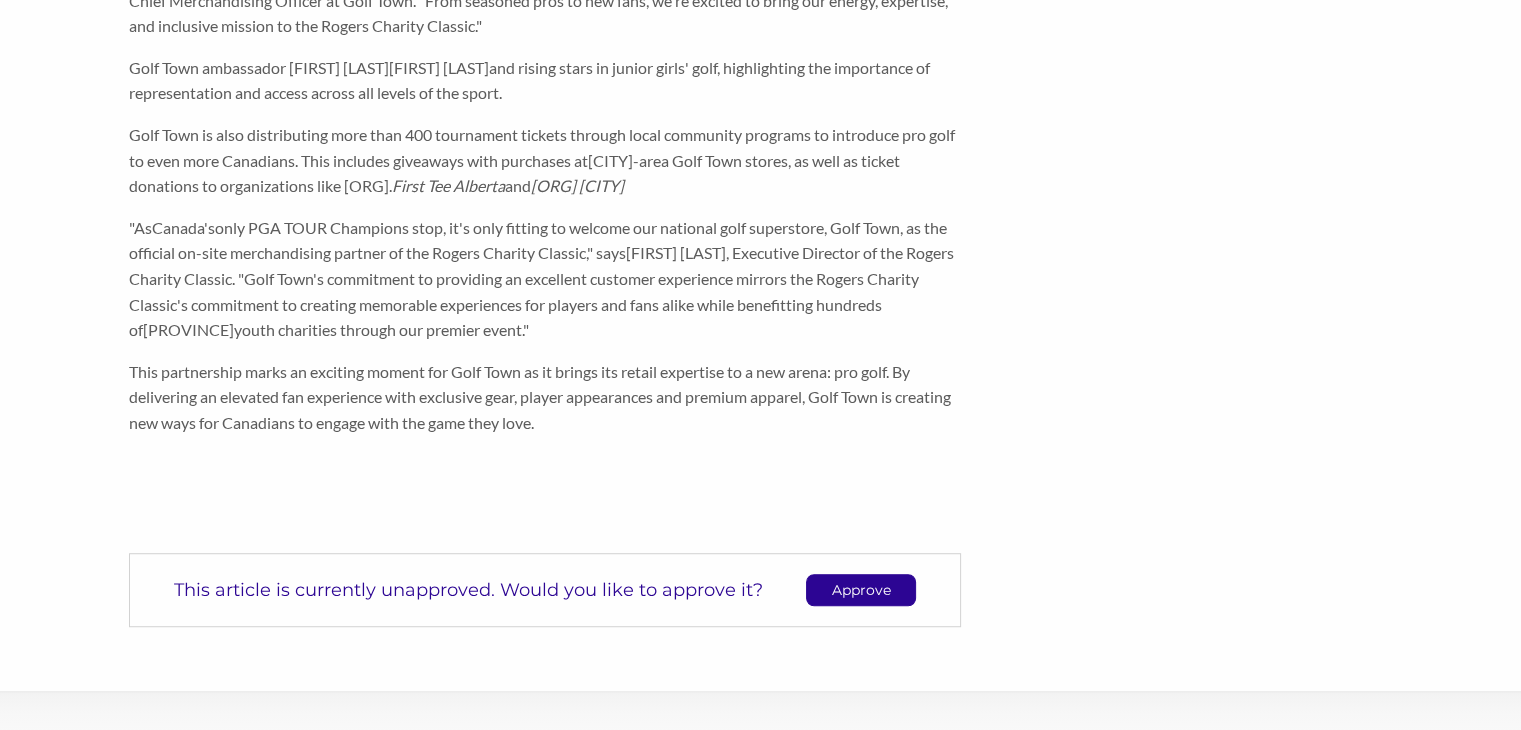 scroll, scrollTop: 1088, scrollLeft: 0, axis: vertical 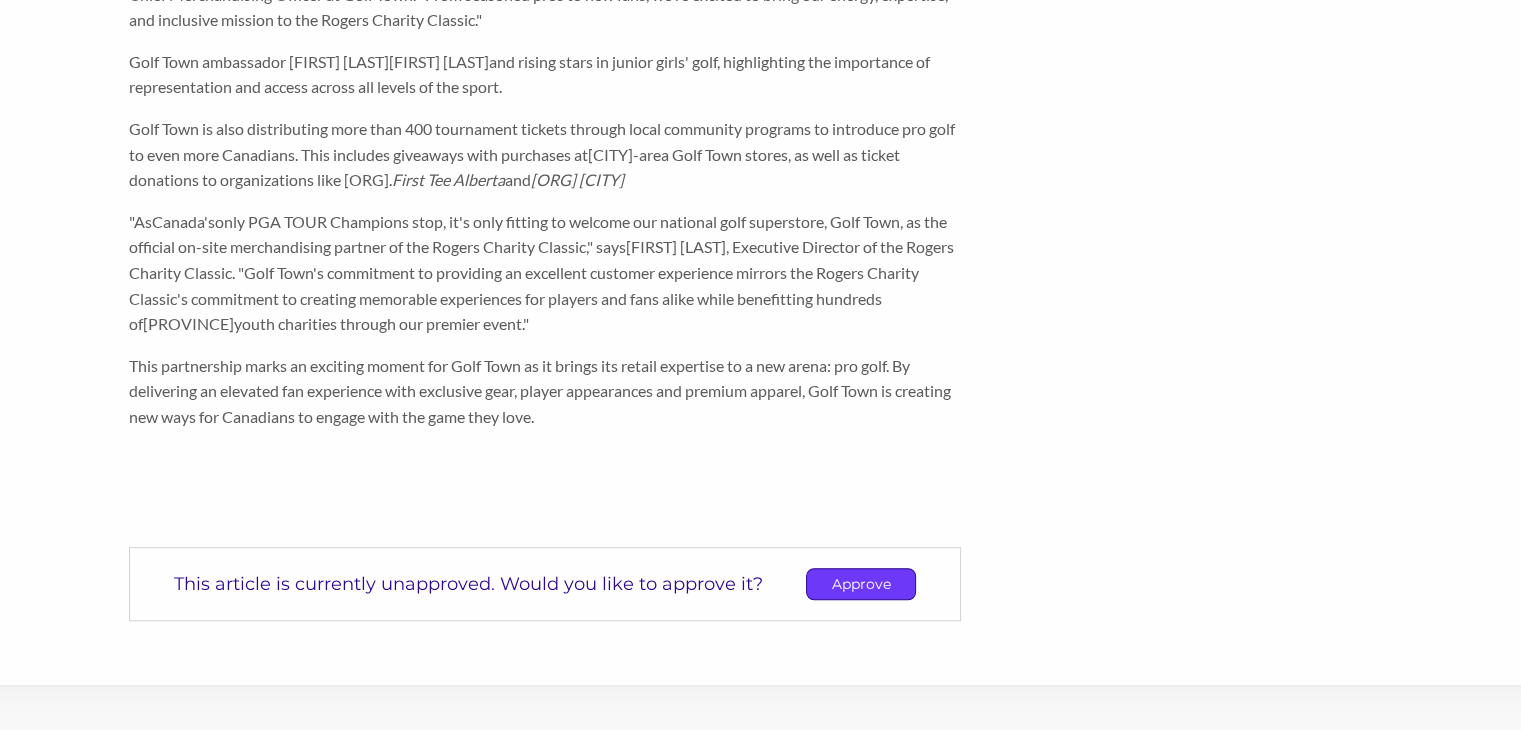 click on "Approve" 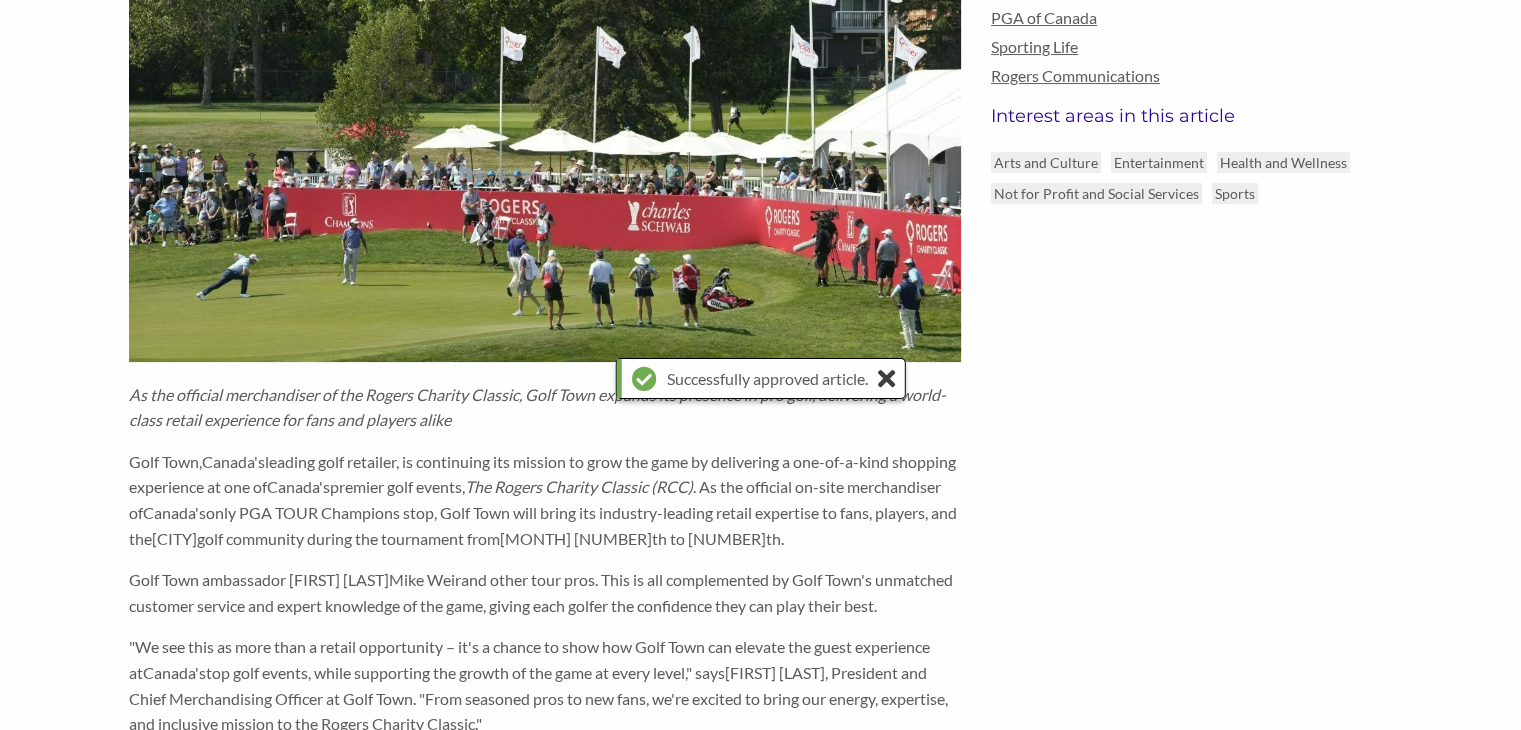 scroll, scrollTop: 0, scrollLeft: 0, axis: both 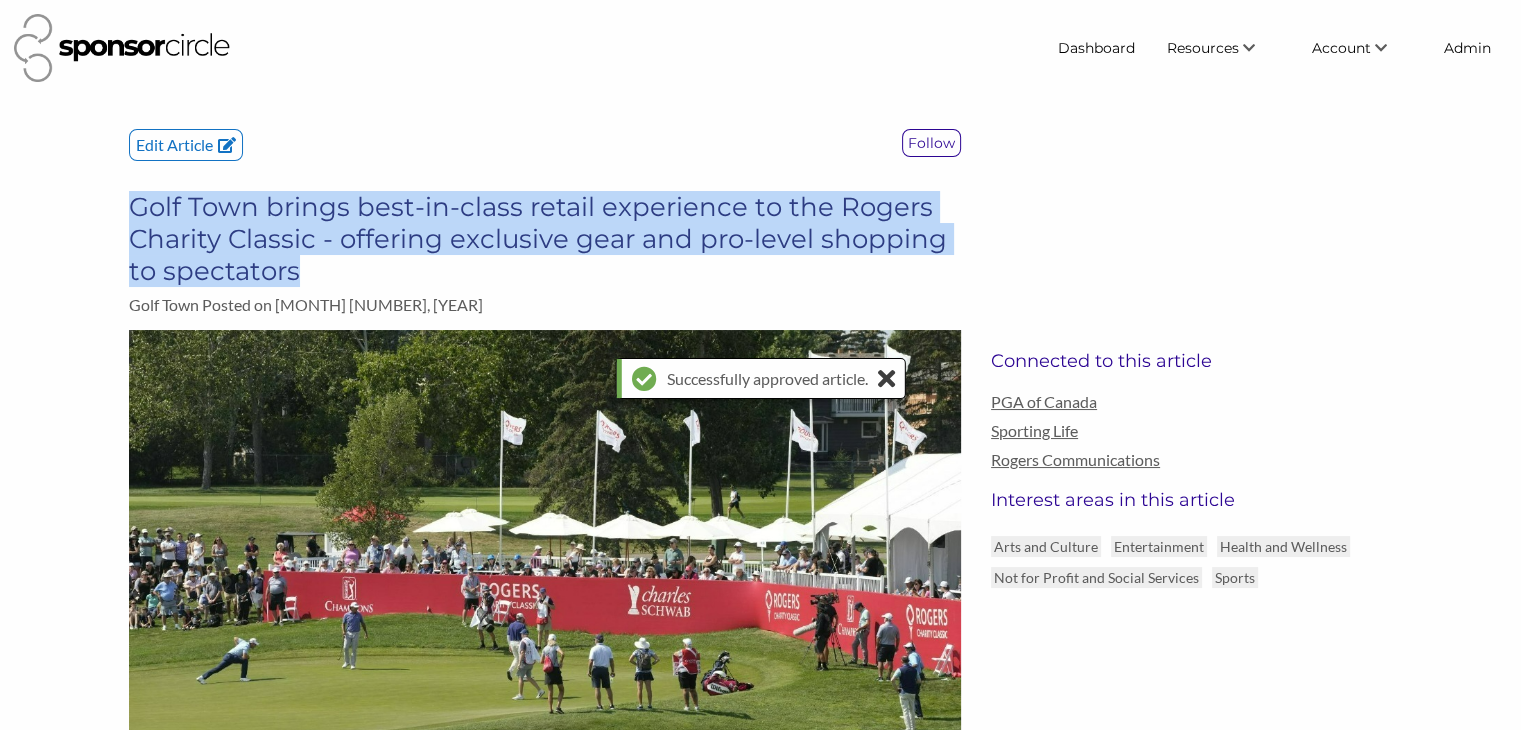 drag, startPoint x: 303, startPoint y: 268, endPoint x: 136, endPoint y: 204, distance: 178.8435 